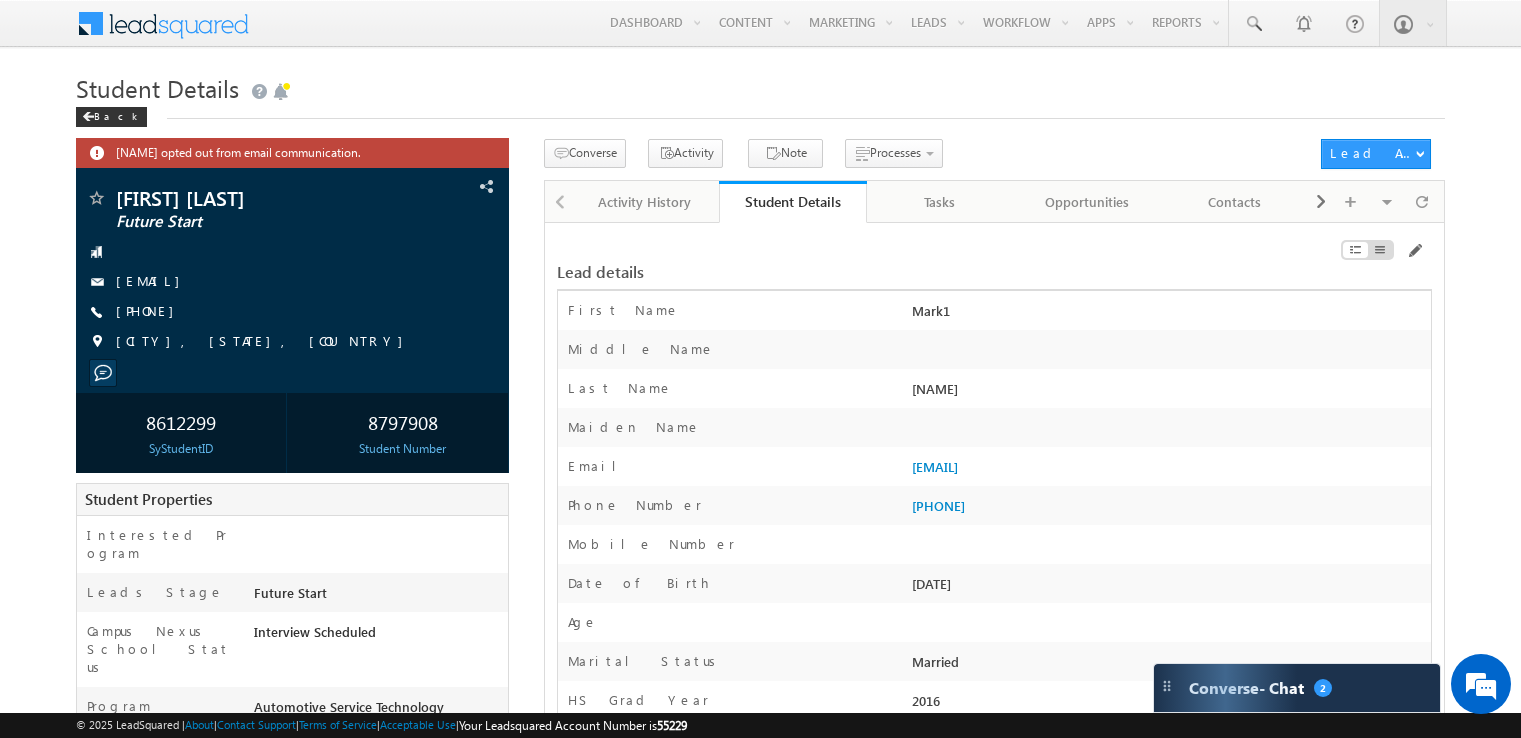 scroll, scrollTop: 4365, scrollLeft: 0, axis: vertical 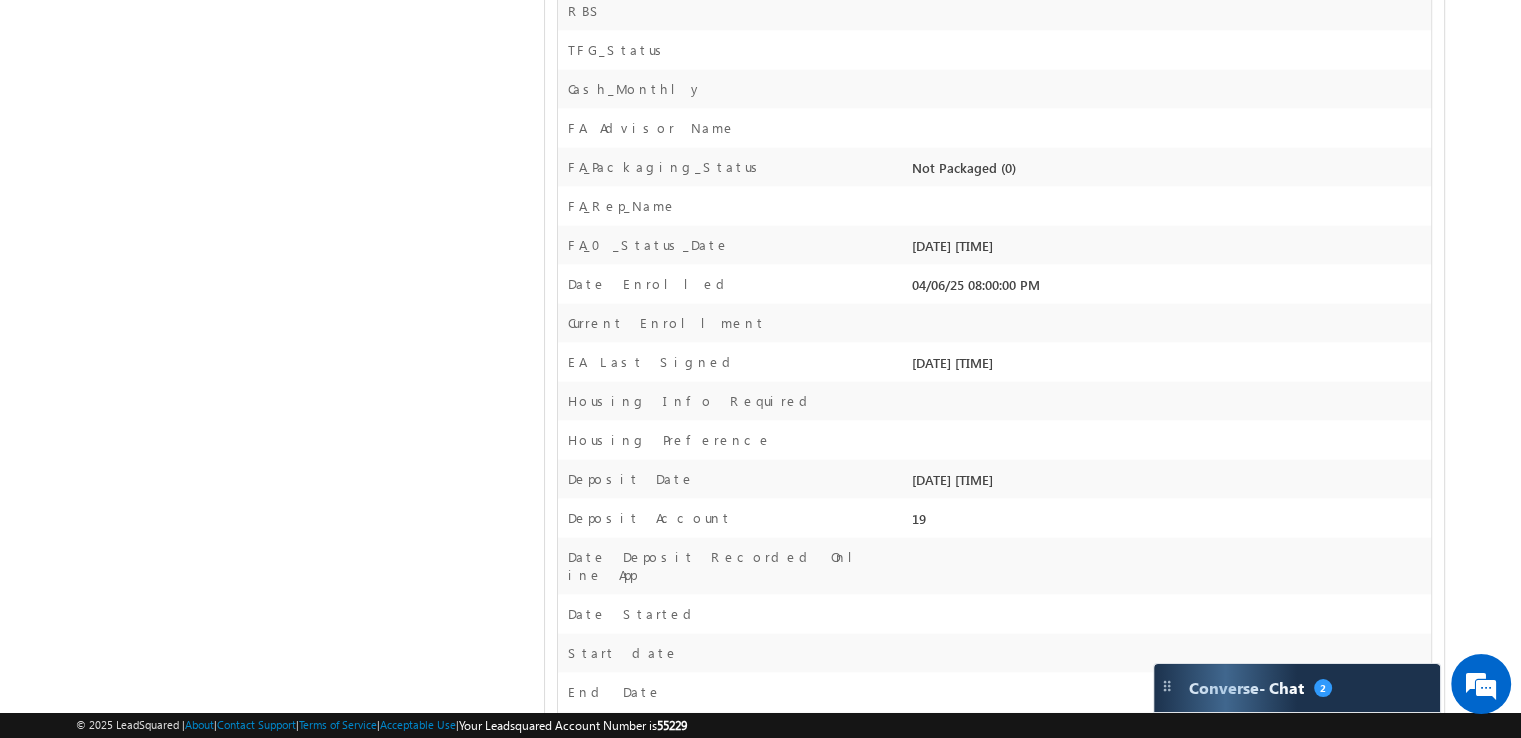 drag, startPoint x: 926, startPoint y: 373, endPoint x: 1030, endPoint y: 369, distance: 104.0769 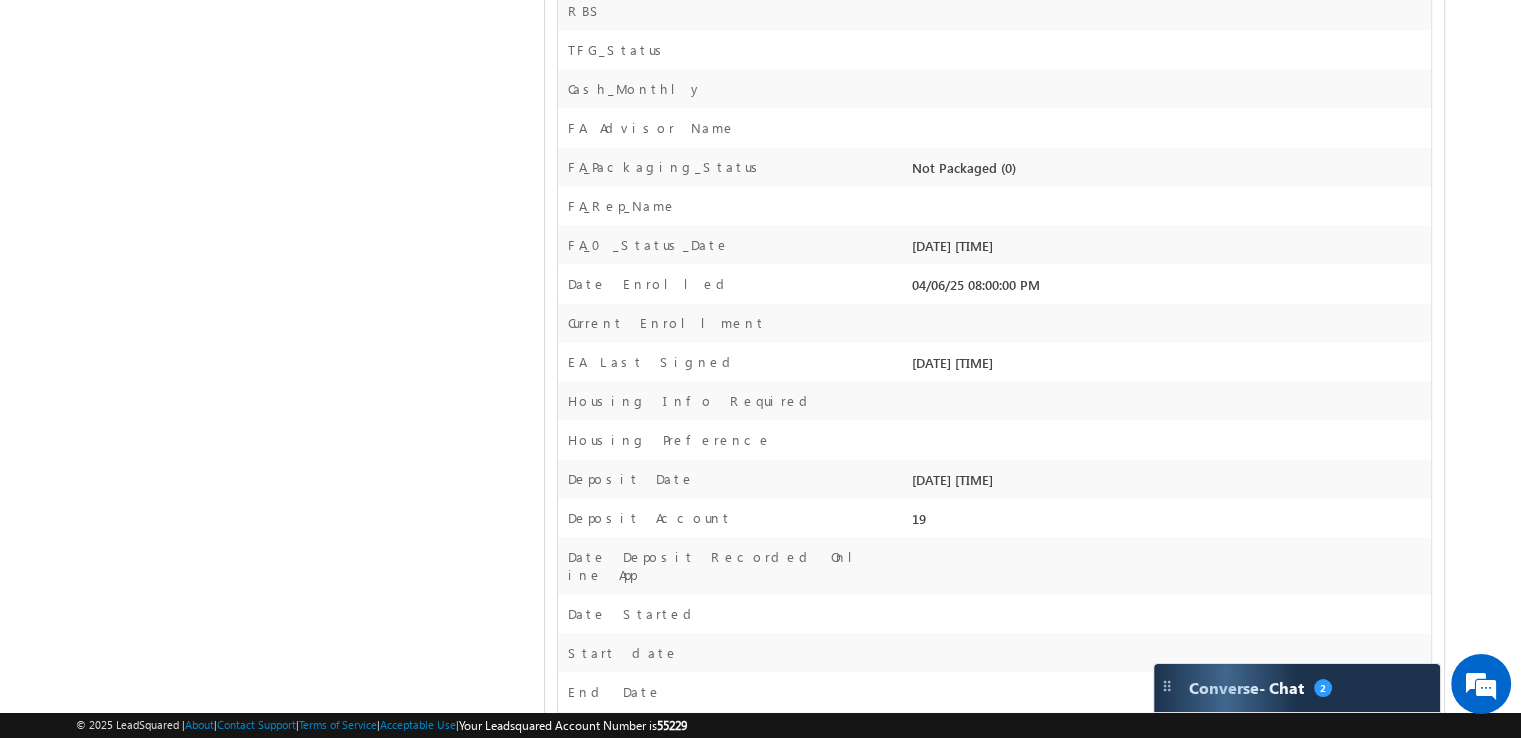 scroll, scrollTop: 0, scrollLeft: 0, axis: both 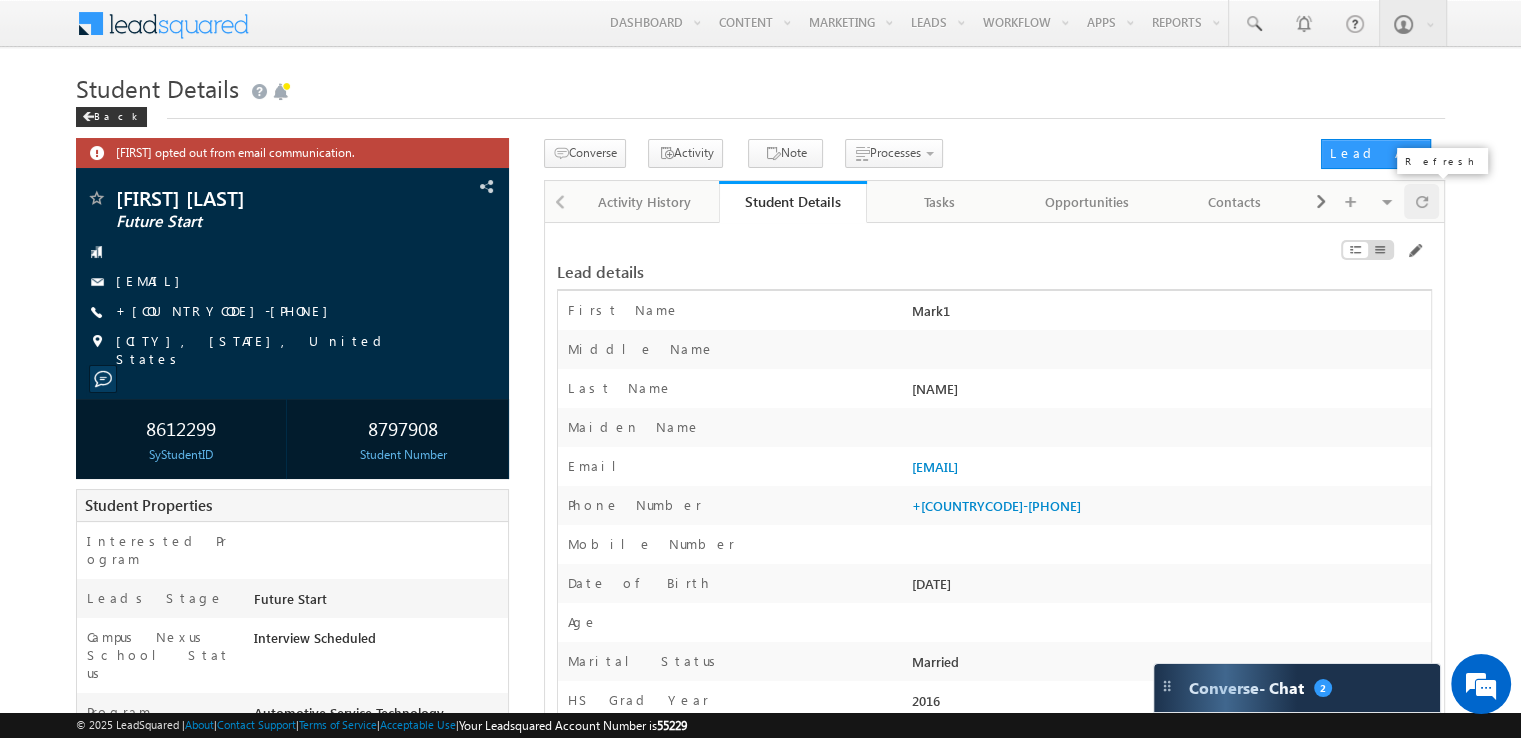 click at bounding box center (1422, 201) 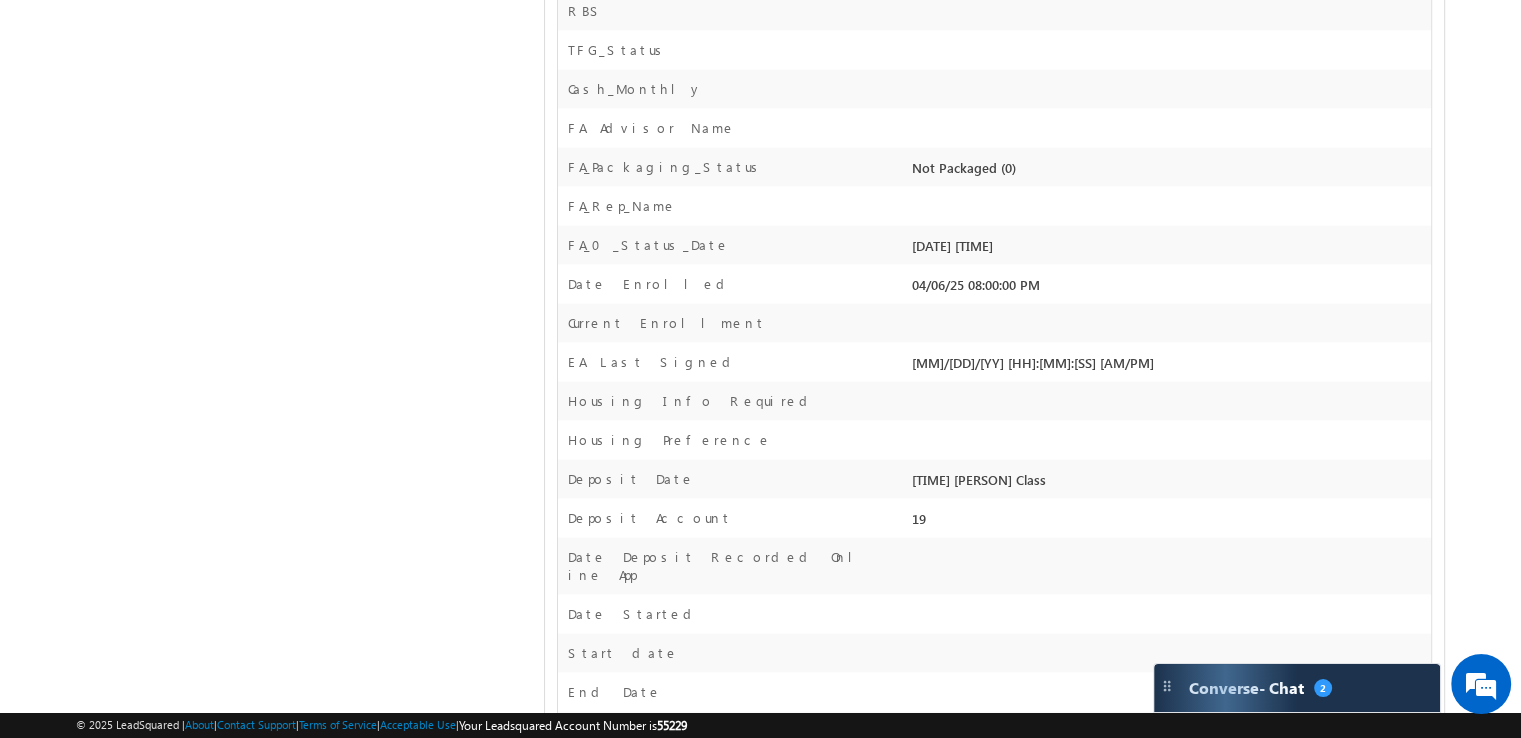 scroll, scrollTop: 2765, scrollLeft: 0, axis: vertical 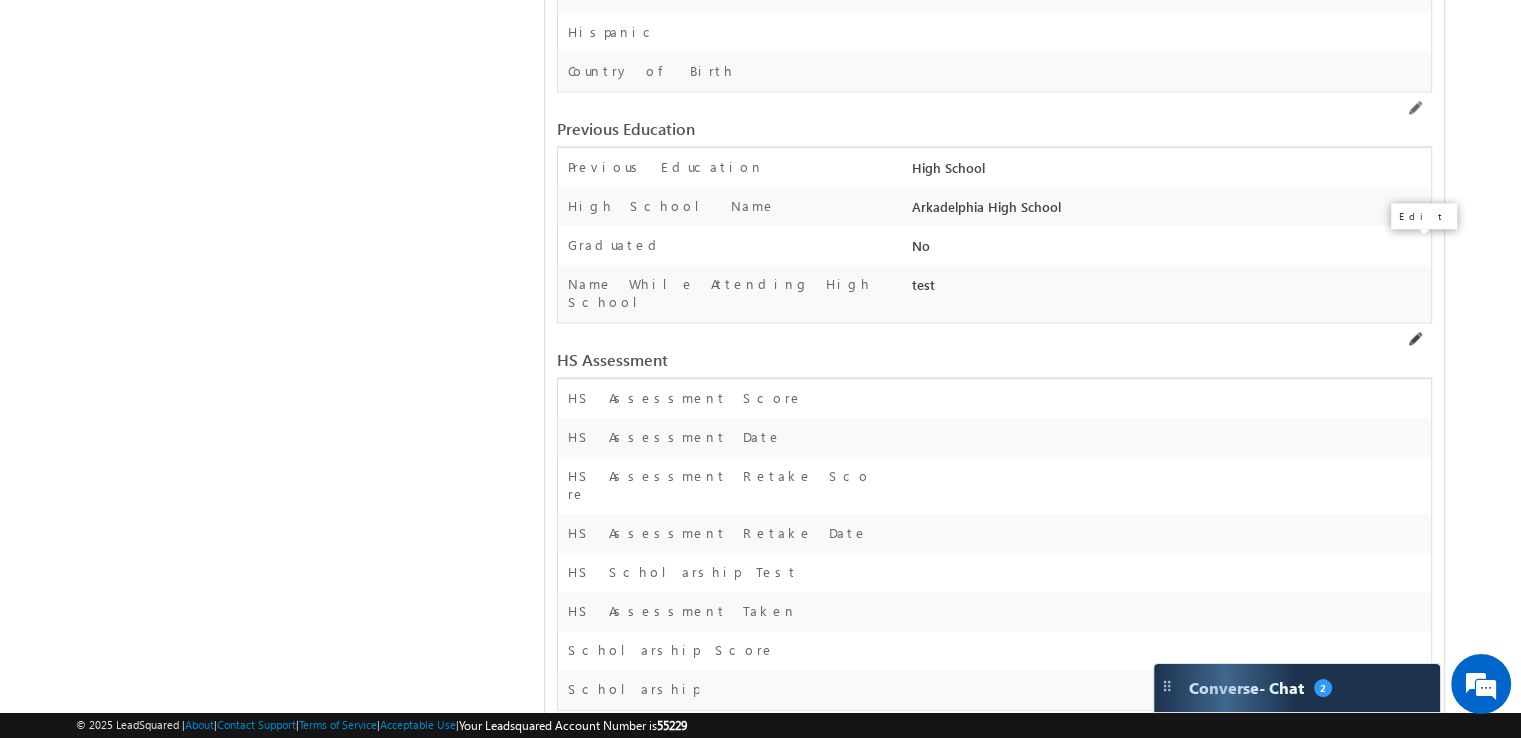 click at bounding box center (1414, 339) 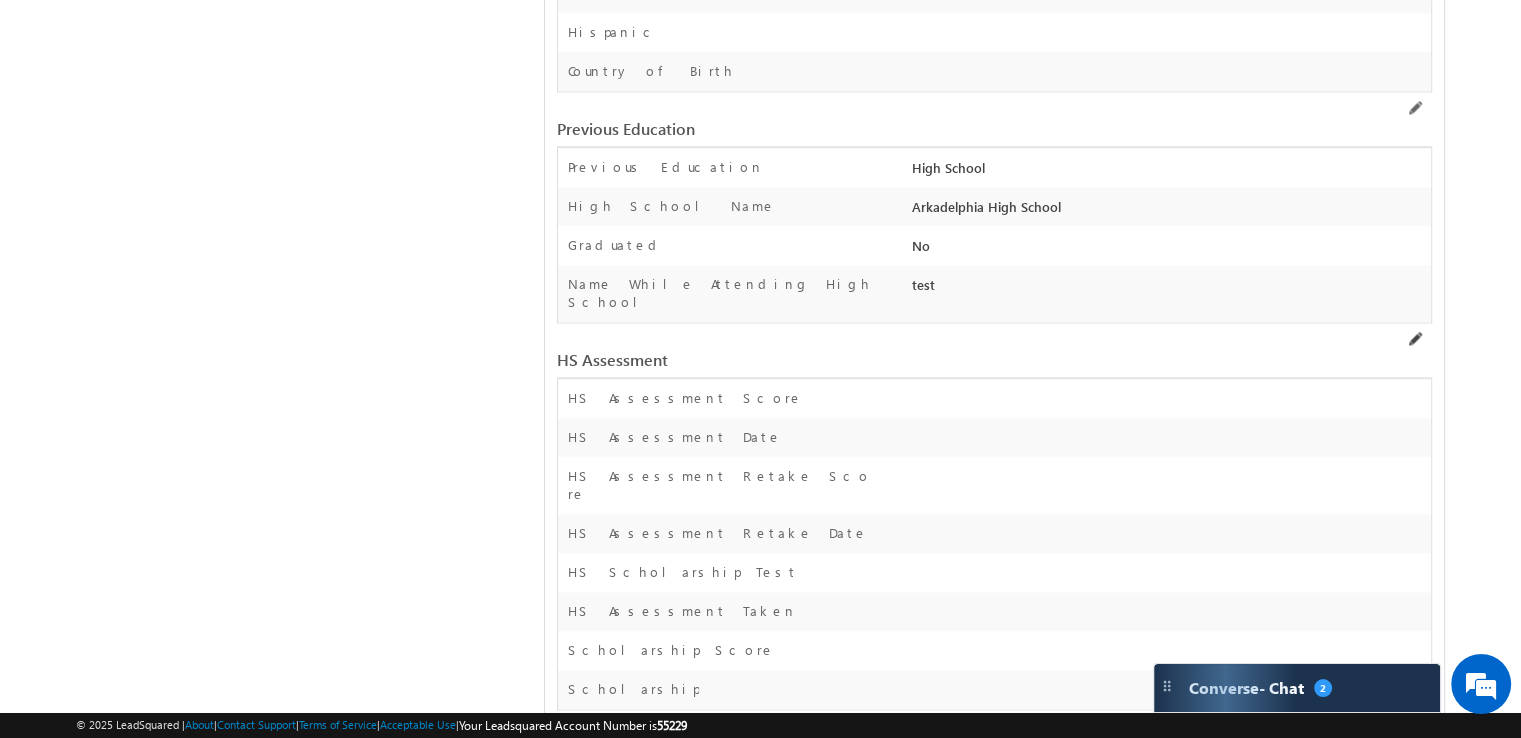 click at bounding box center [1414, 339] 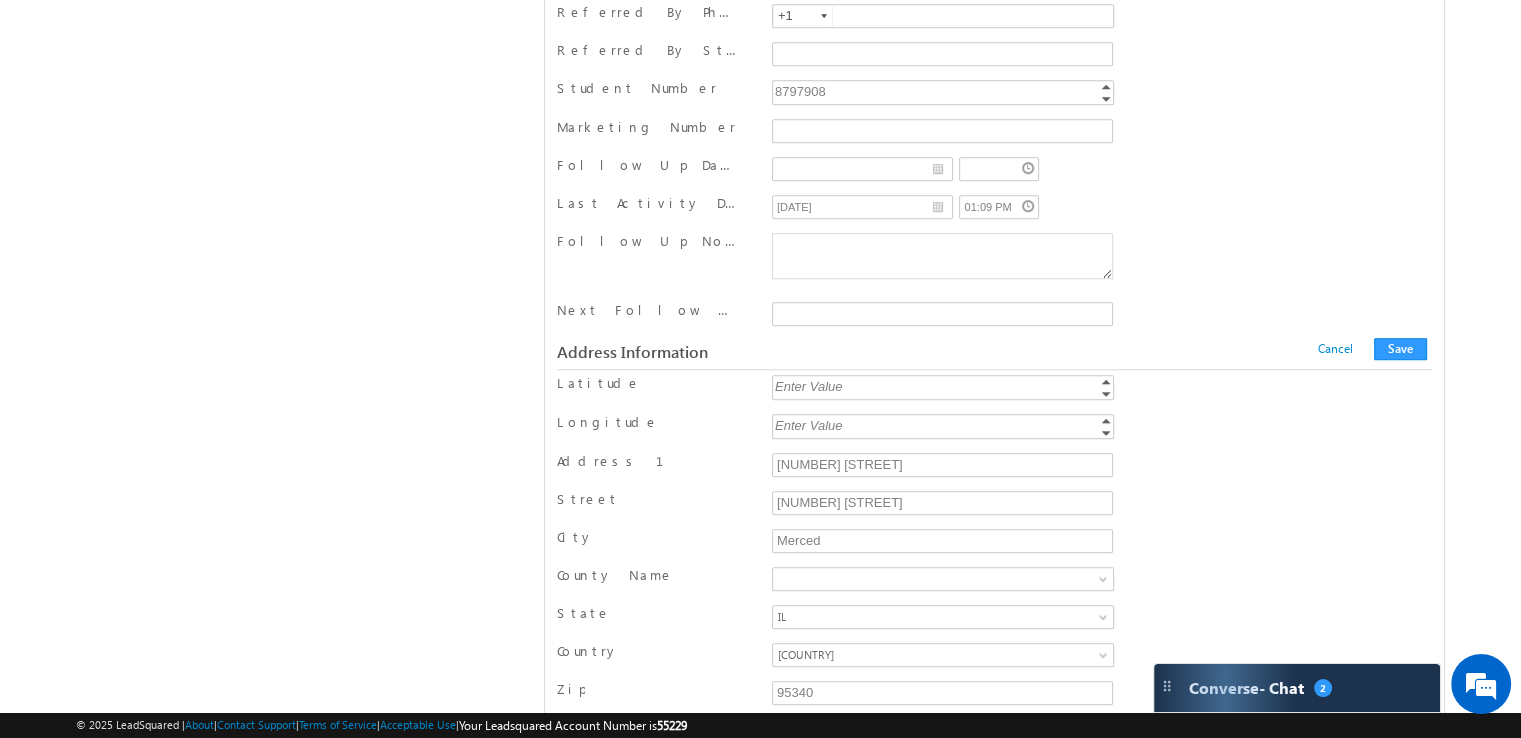scroll, scrollTop: 4057, scrollLeft: 0, axis: vertical 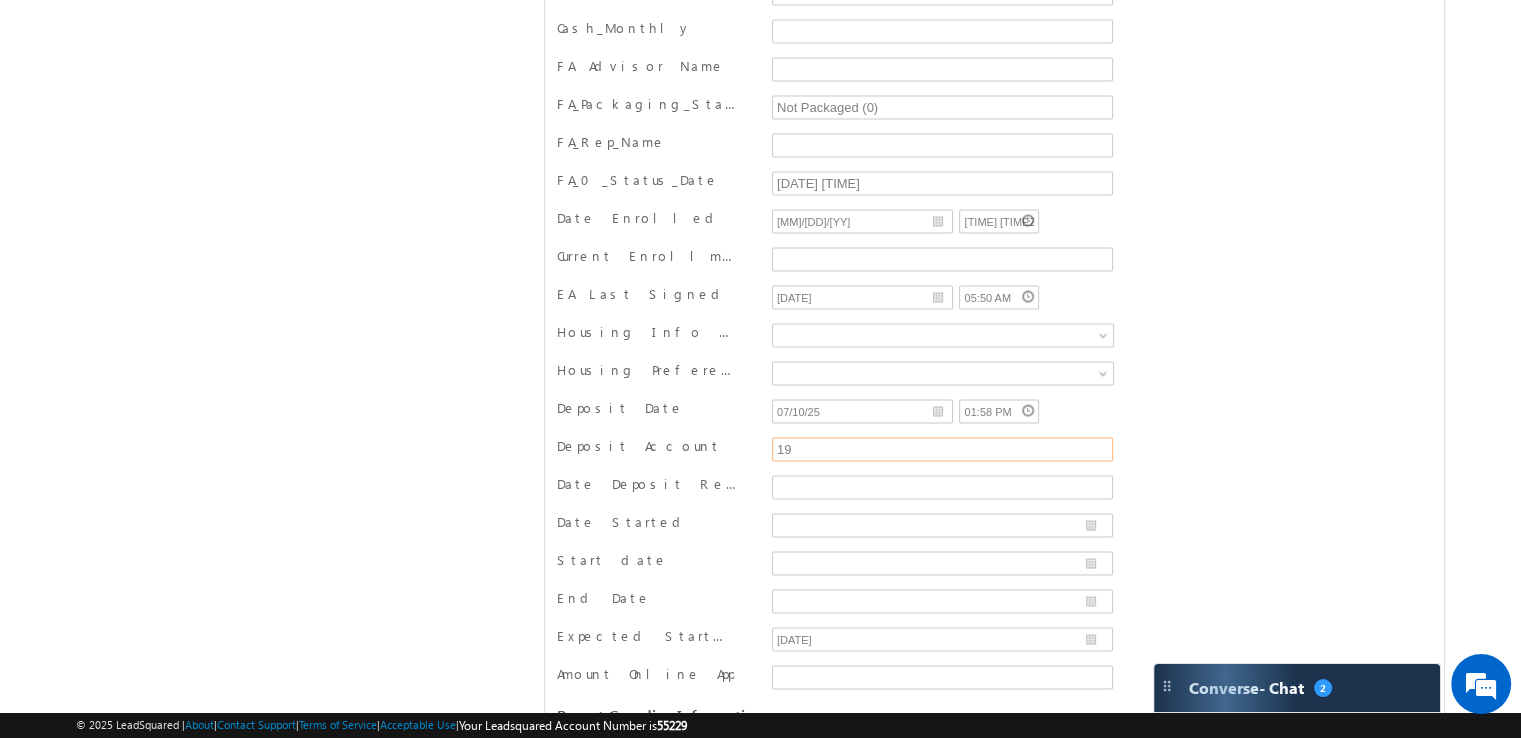 drag, startPoint x: 824, startPoint y: 411, endPoint x: 700, endPoint y: 389, distance: 125.93649 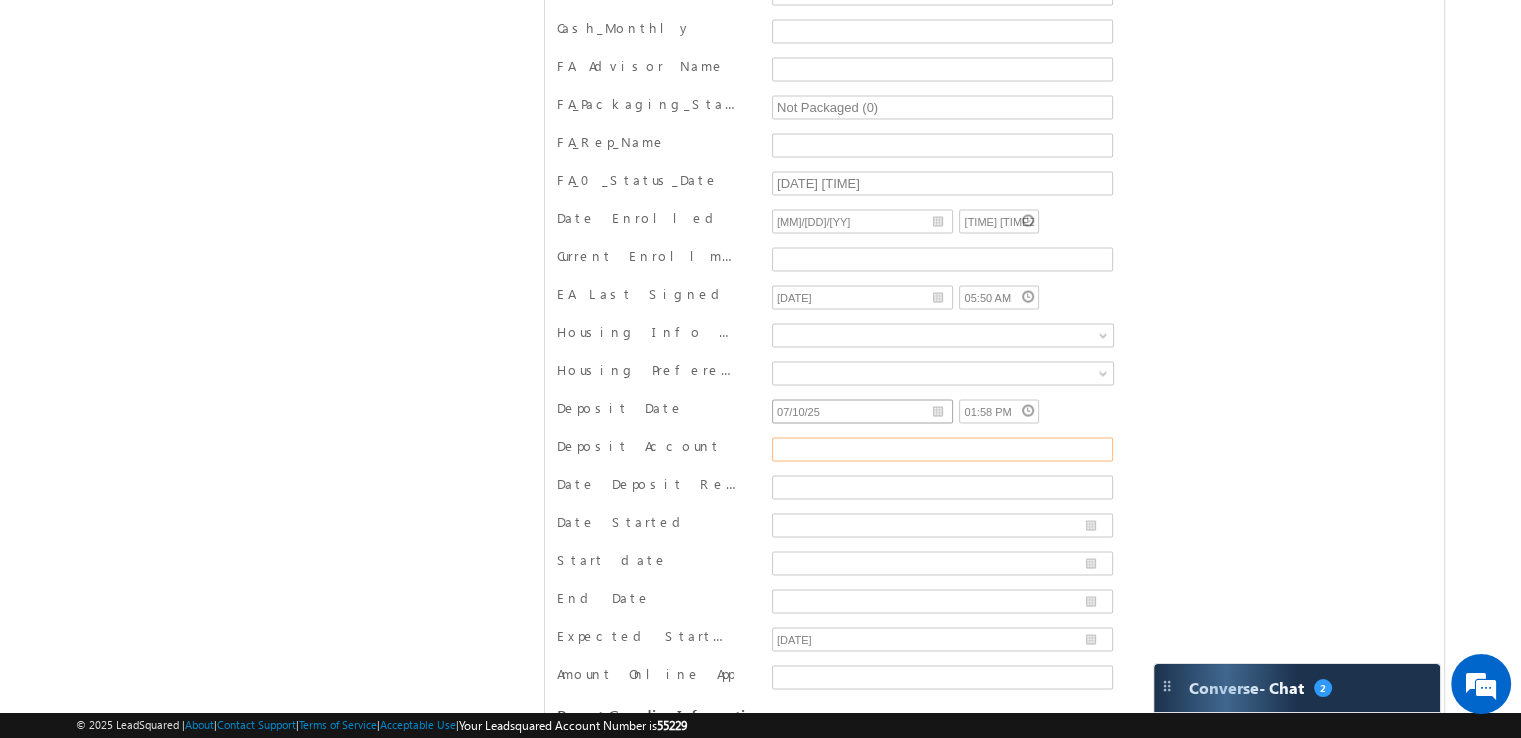 type 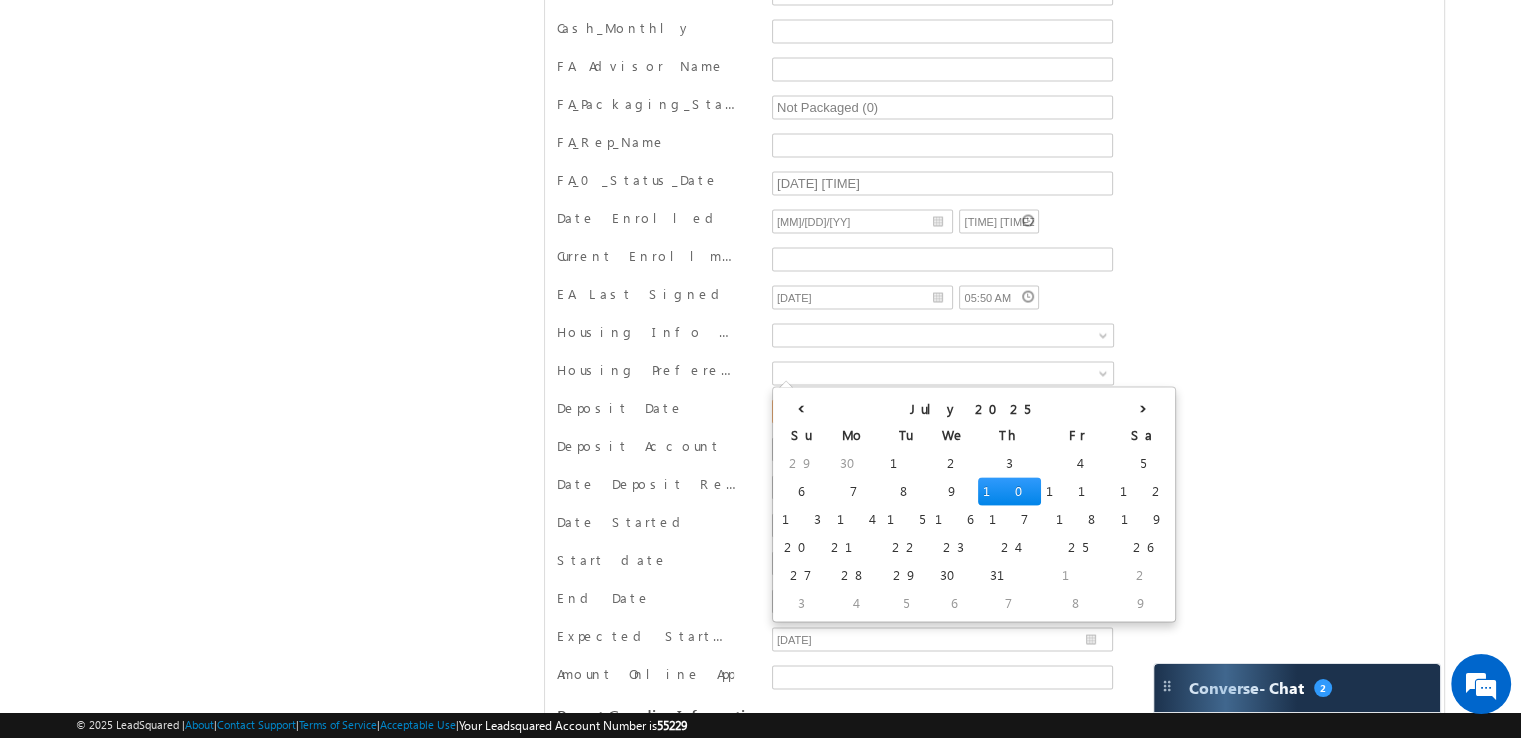 drag, startPoint x: 852, startPoint y: 371, endPoint x: 671, endPoint y: 373, distance: 181.01105 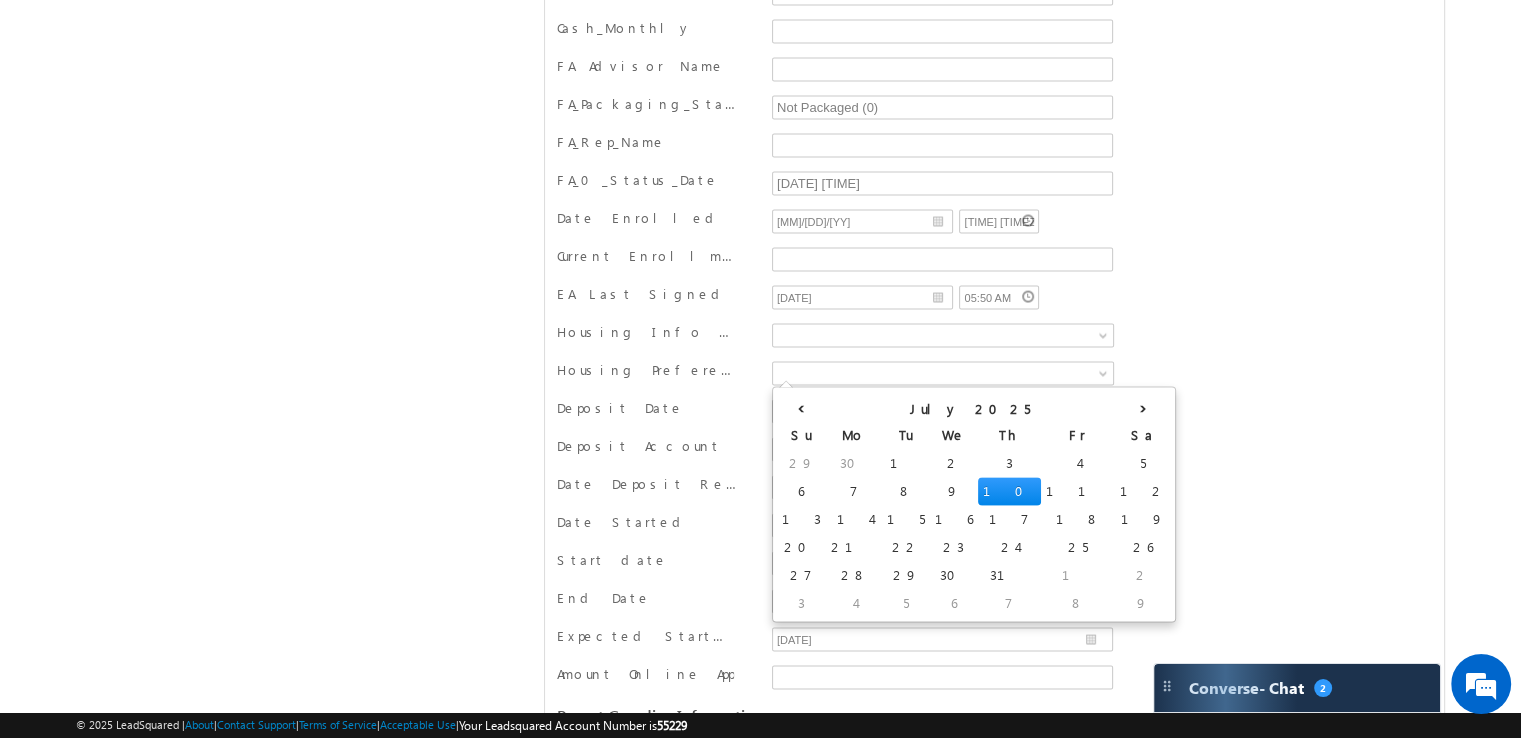 type 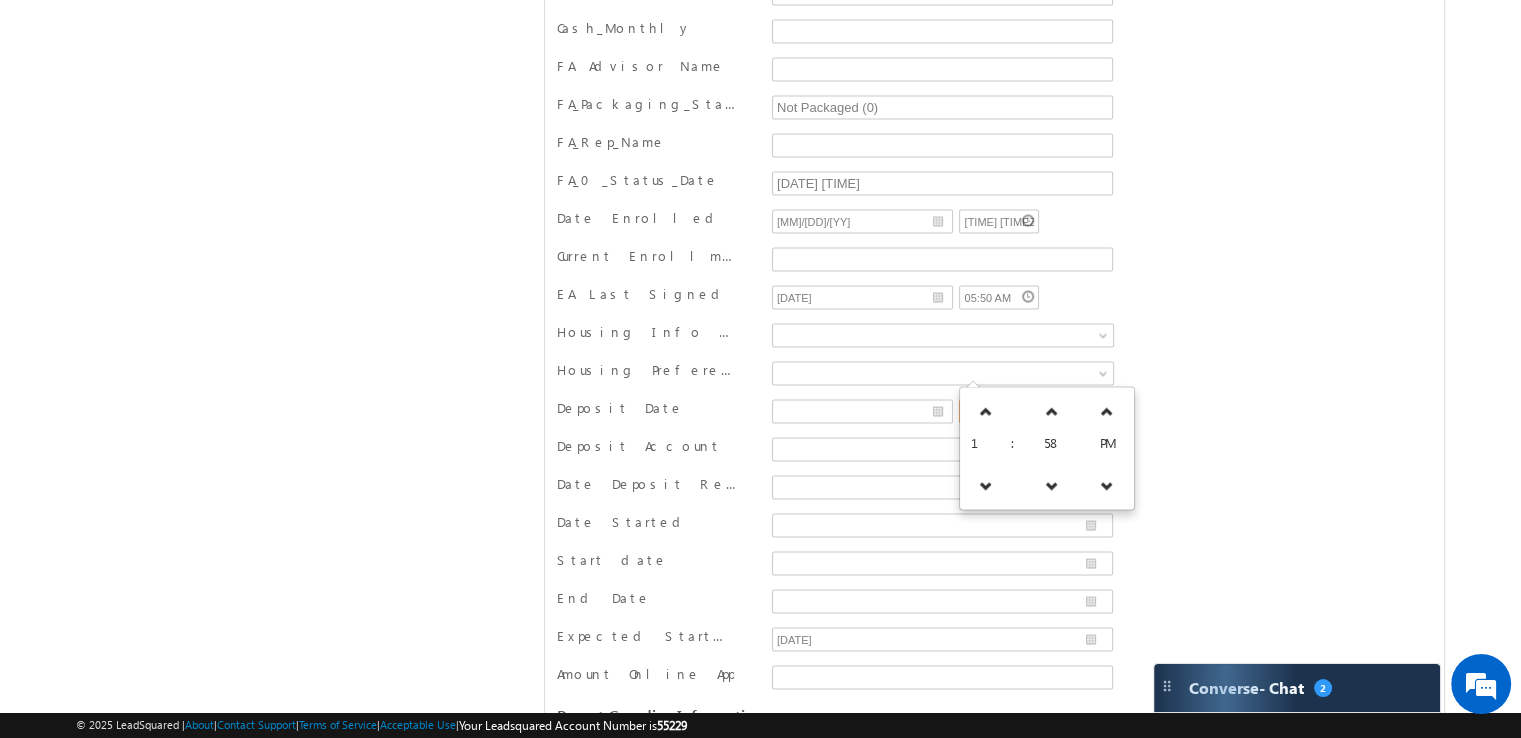 click on "01:58 PM" at bounding box center [999, 412] 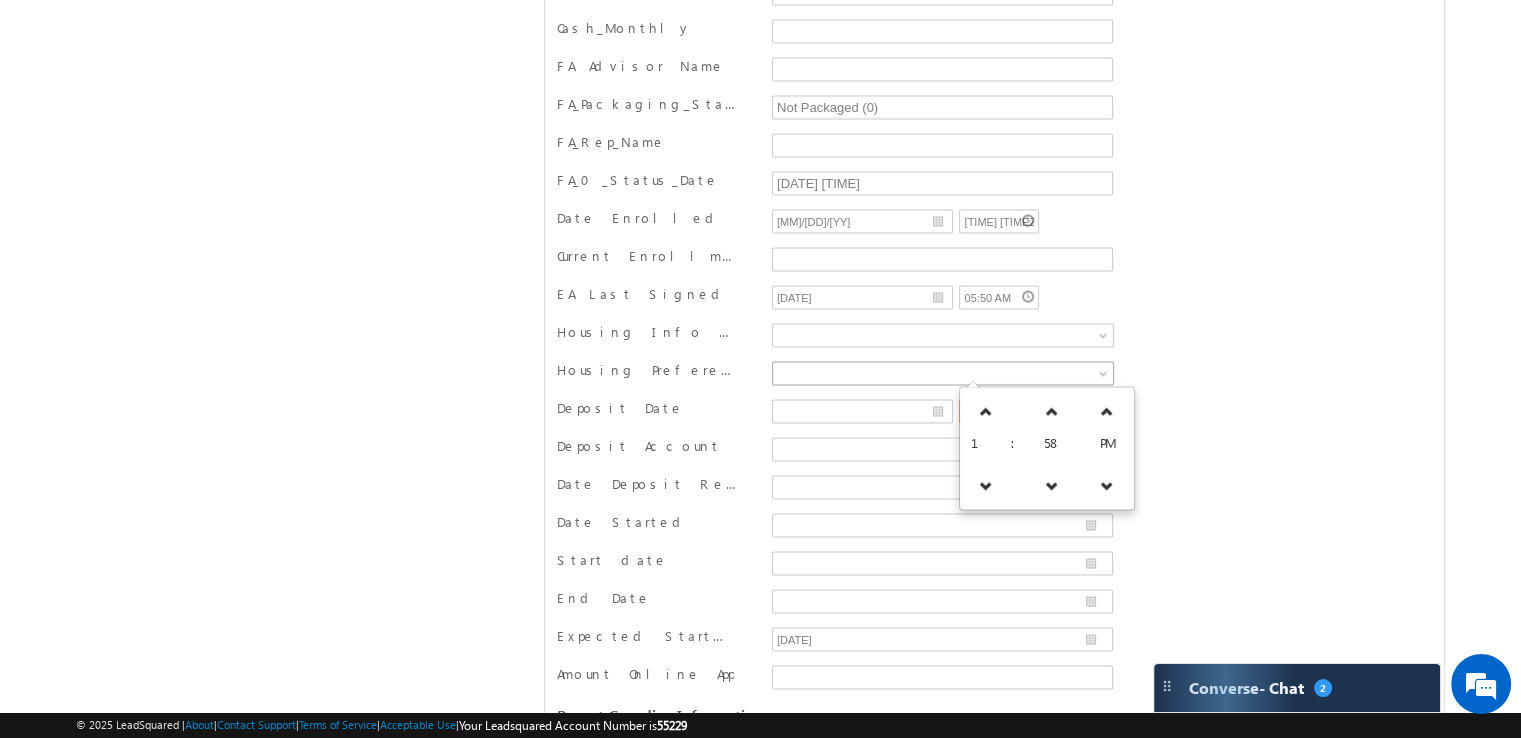 type 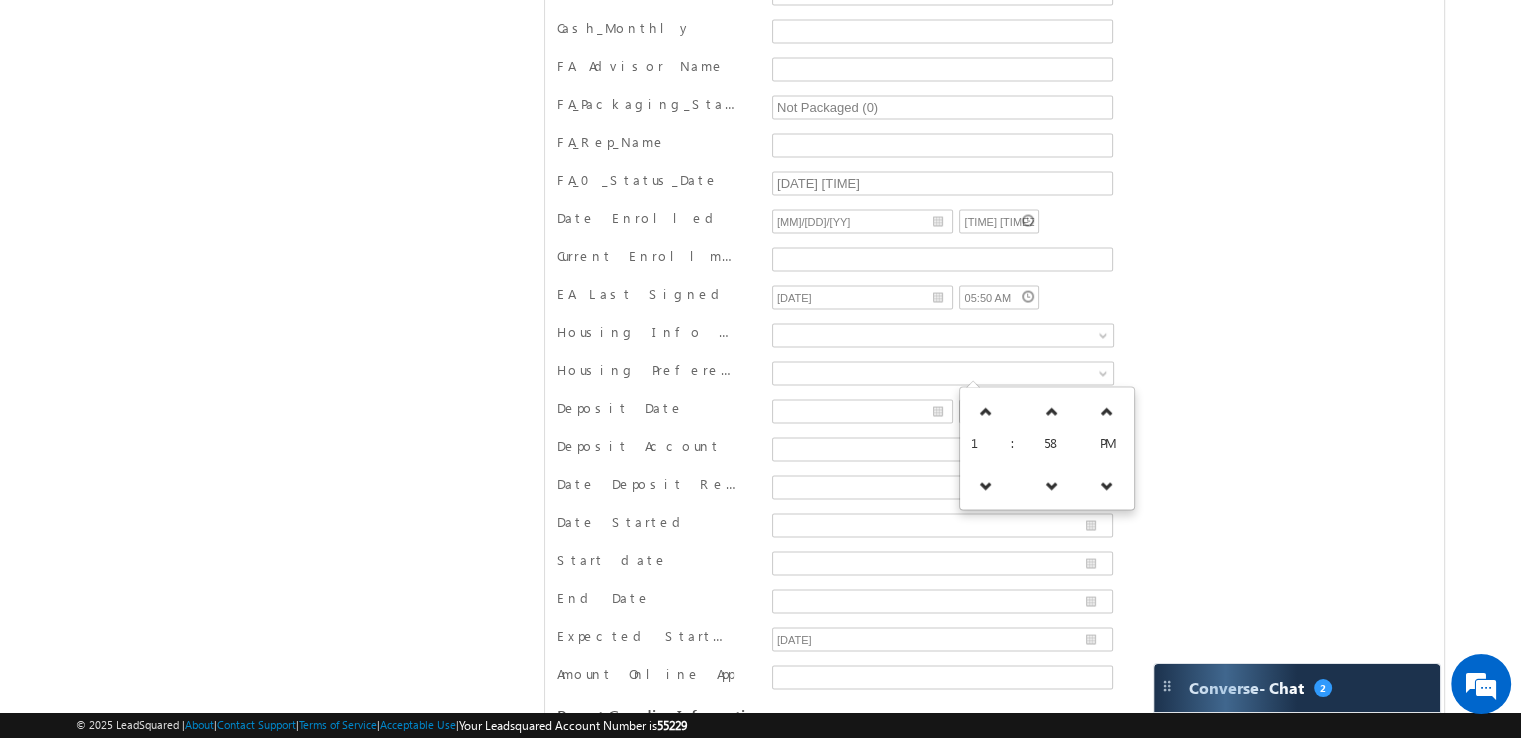 click on "Deposit Date" at bounding box center [994, 414] 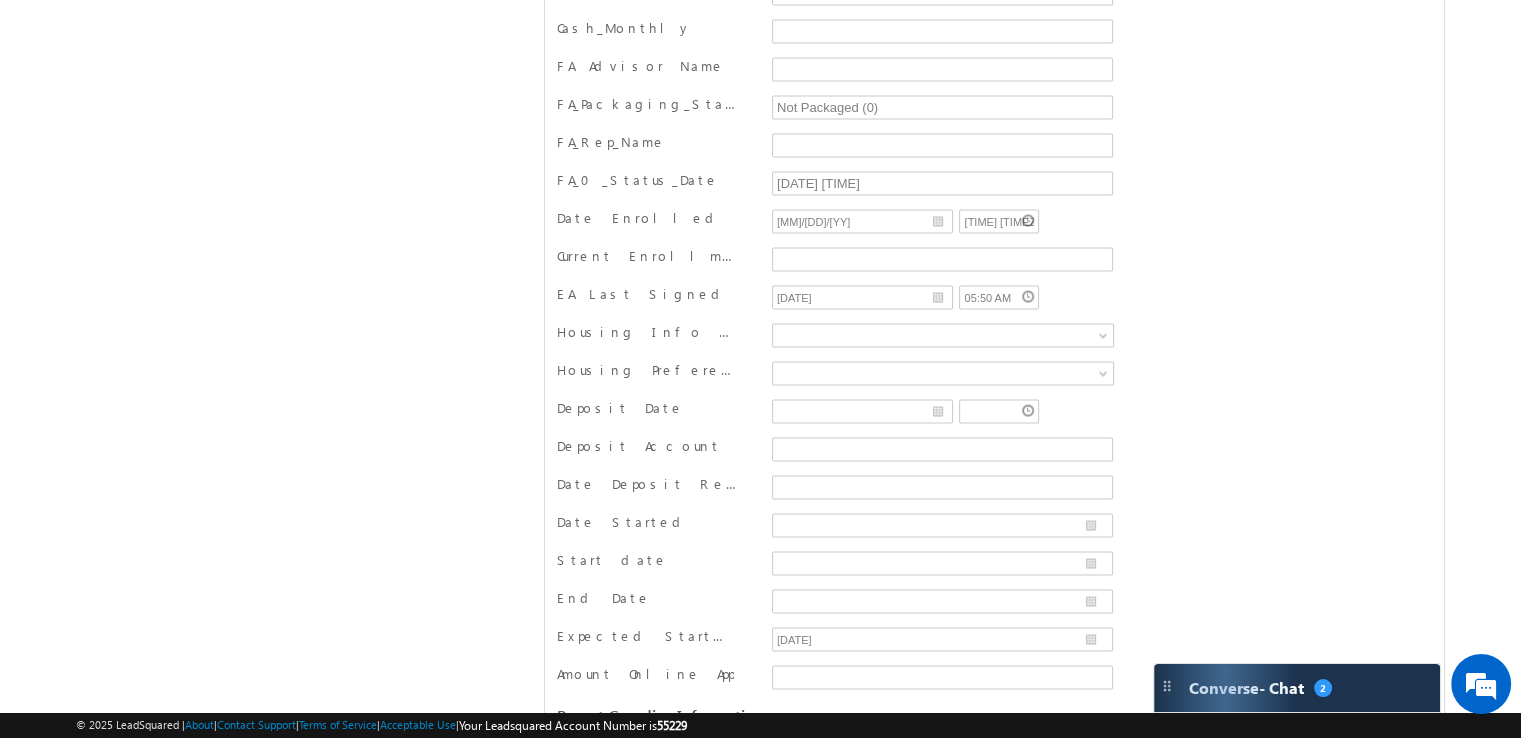 scroll, scrollTop: 2457, scrollLeft: 0, axis: vertical 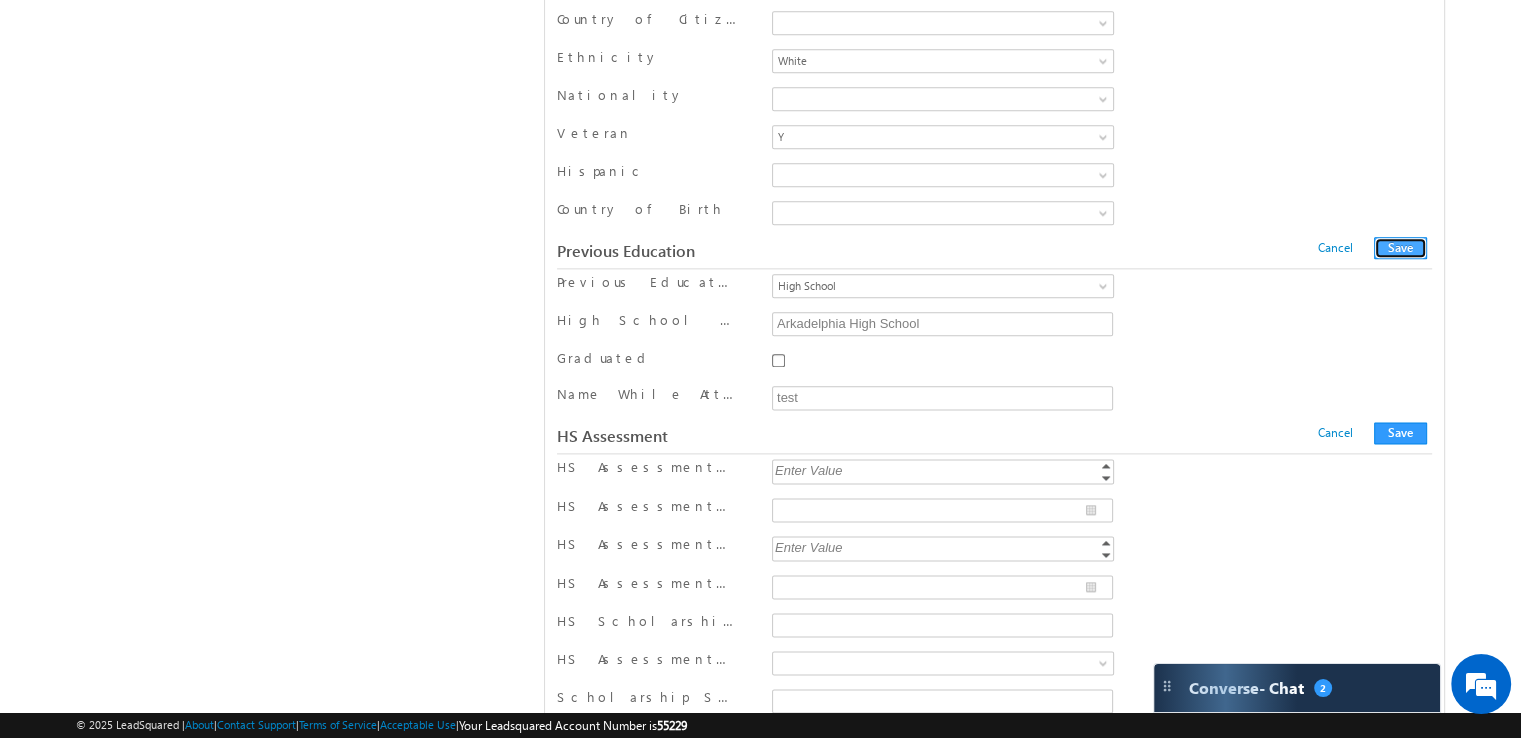 click on "Save" at bounding box center [1400, 248] 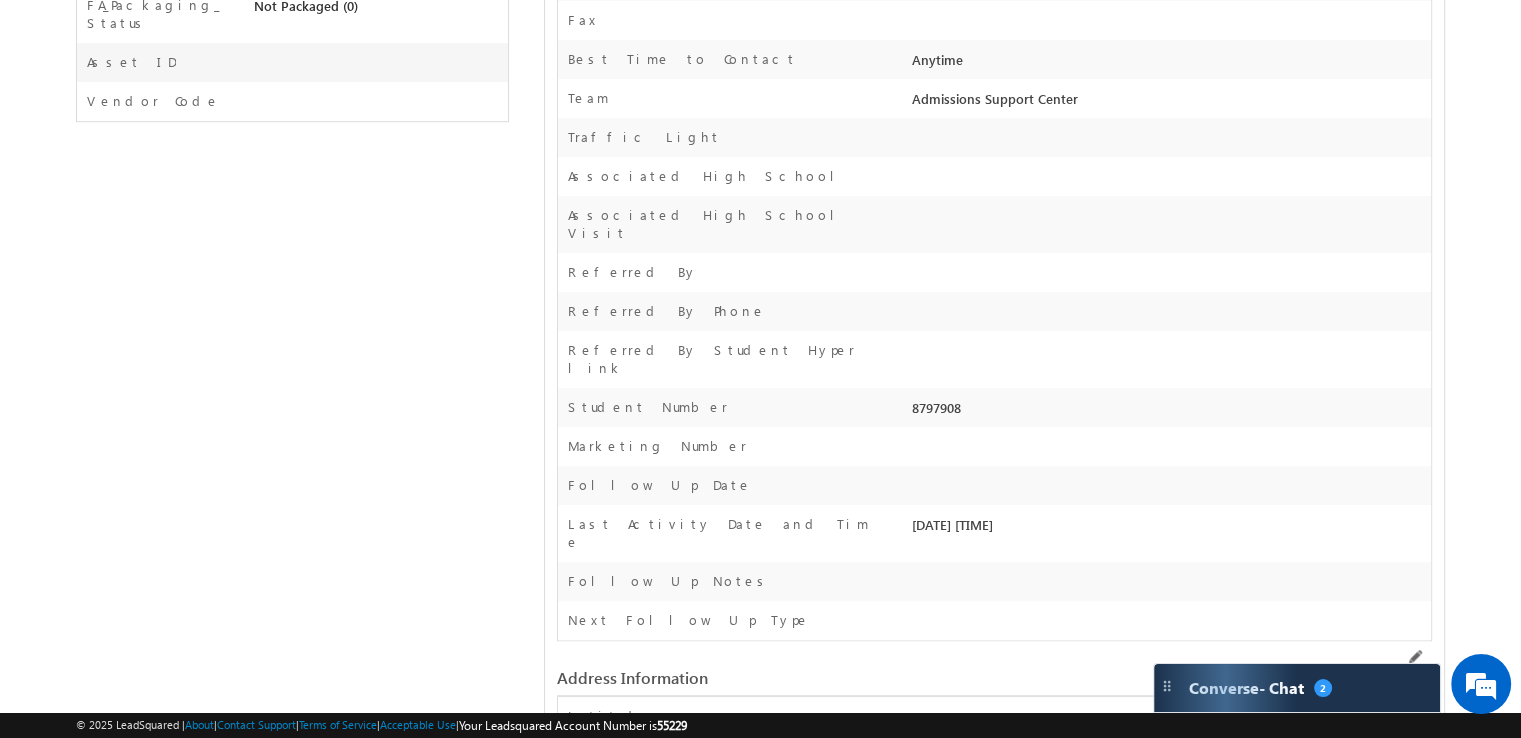 scroll, scrollTop: 4365, scrollLeft: 0, axis: vertical 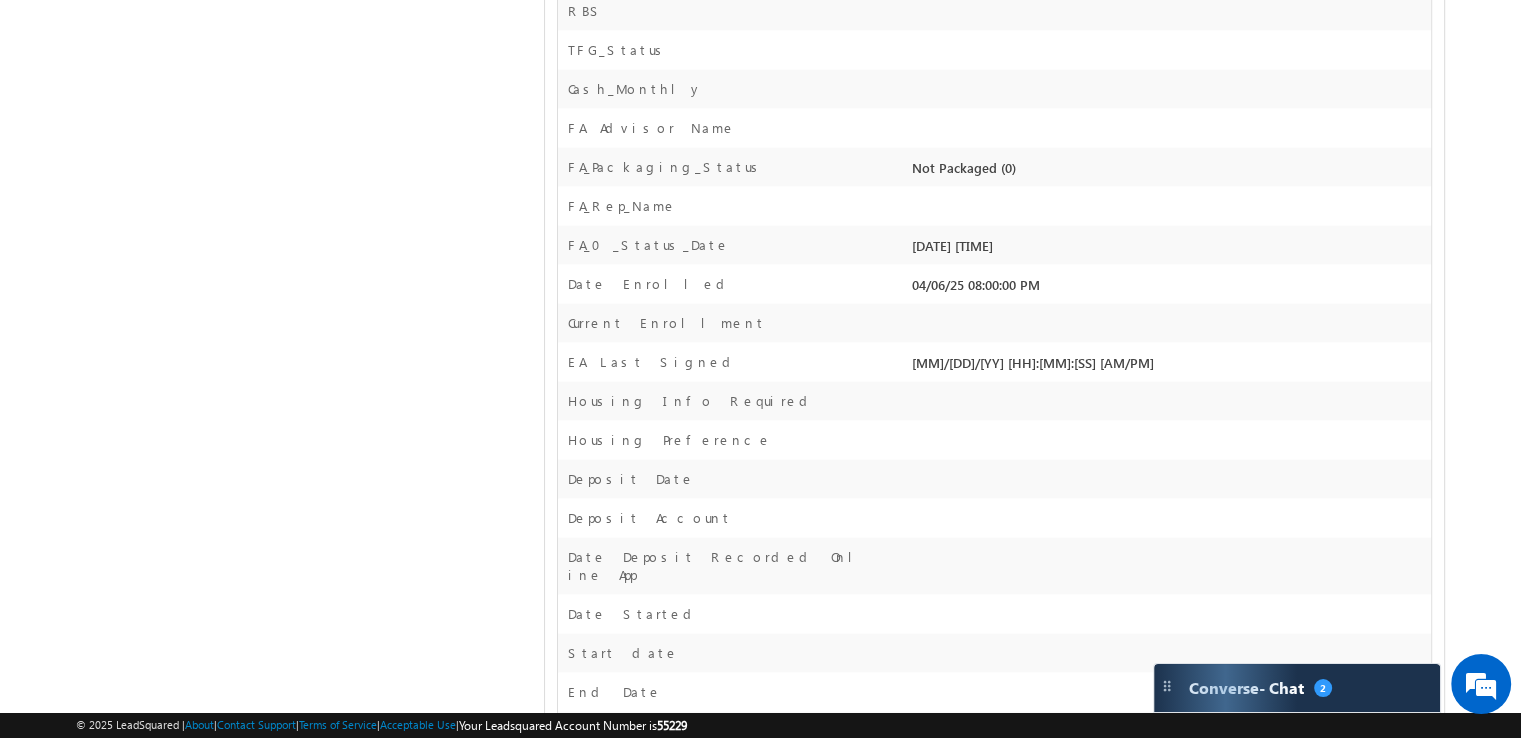 click on "Mark1 opted out from email communication.
Mark1 [LAST]
Future Start" at bounding box center [760, 849] 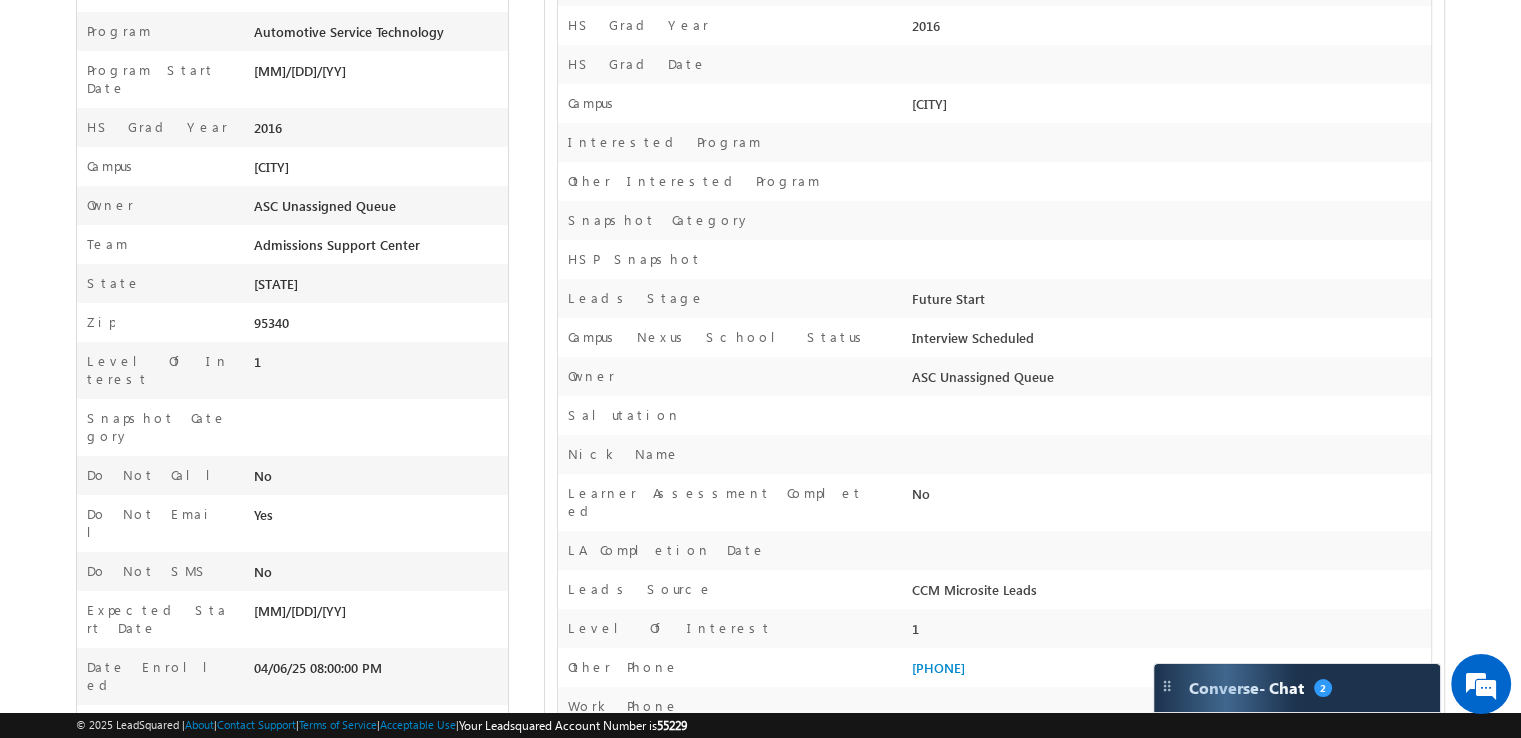 scroll, scrollTop: 4365, scrollLeft: 0, axis: vertical 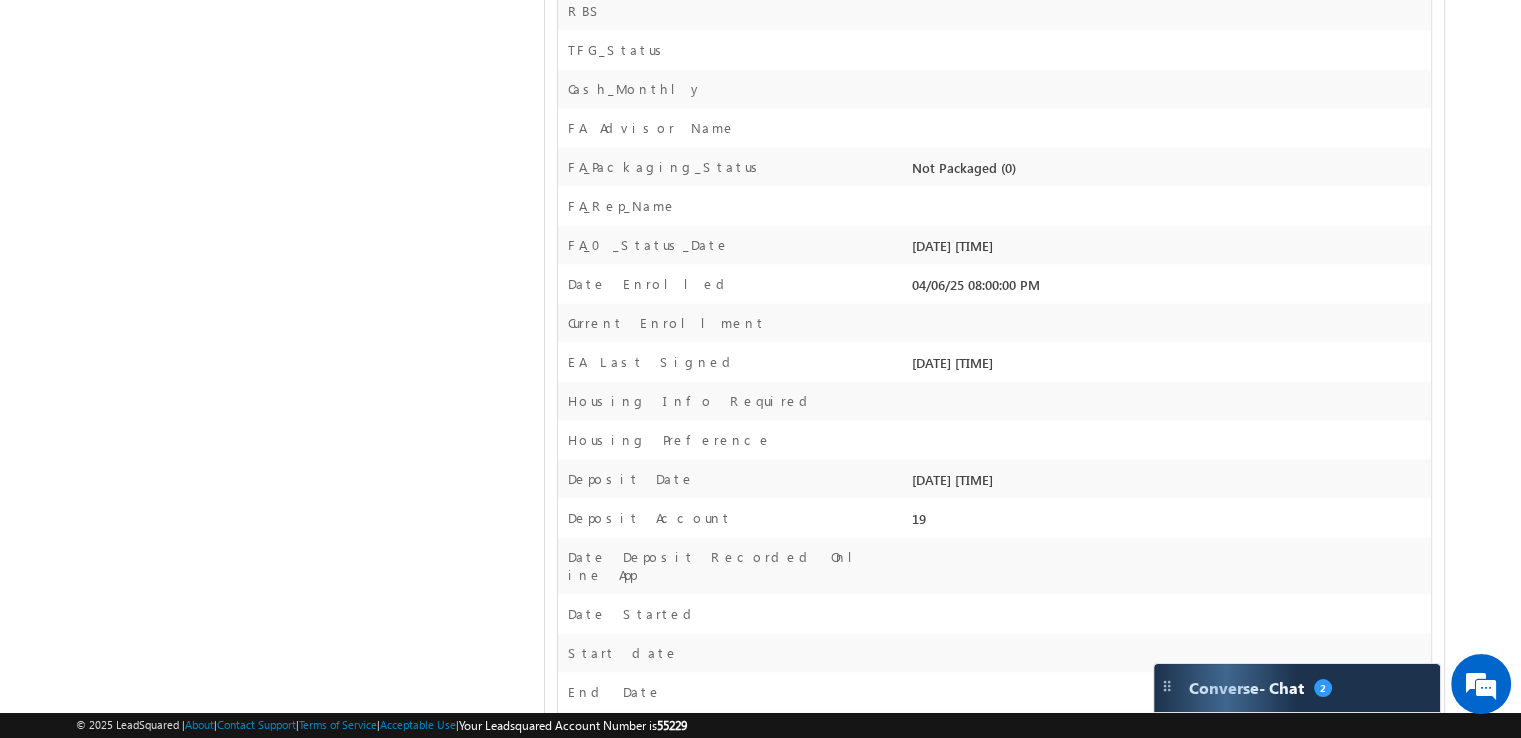drag, startPoint x: 1045, startPoint y: 374, endPoint x: 923, endPoint y: 375, distance: 122.0041 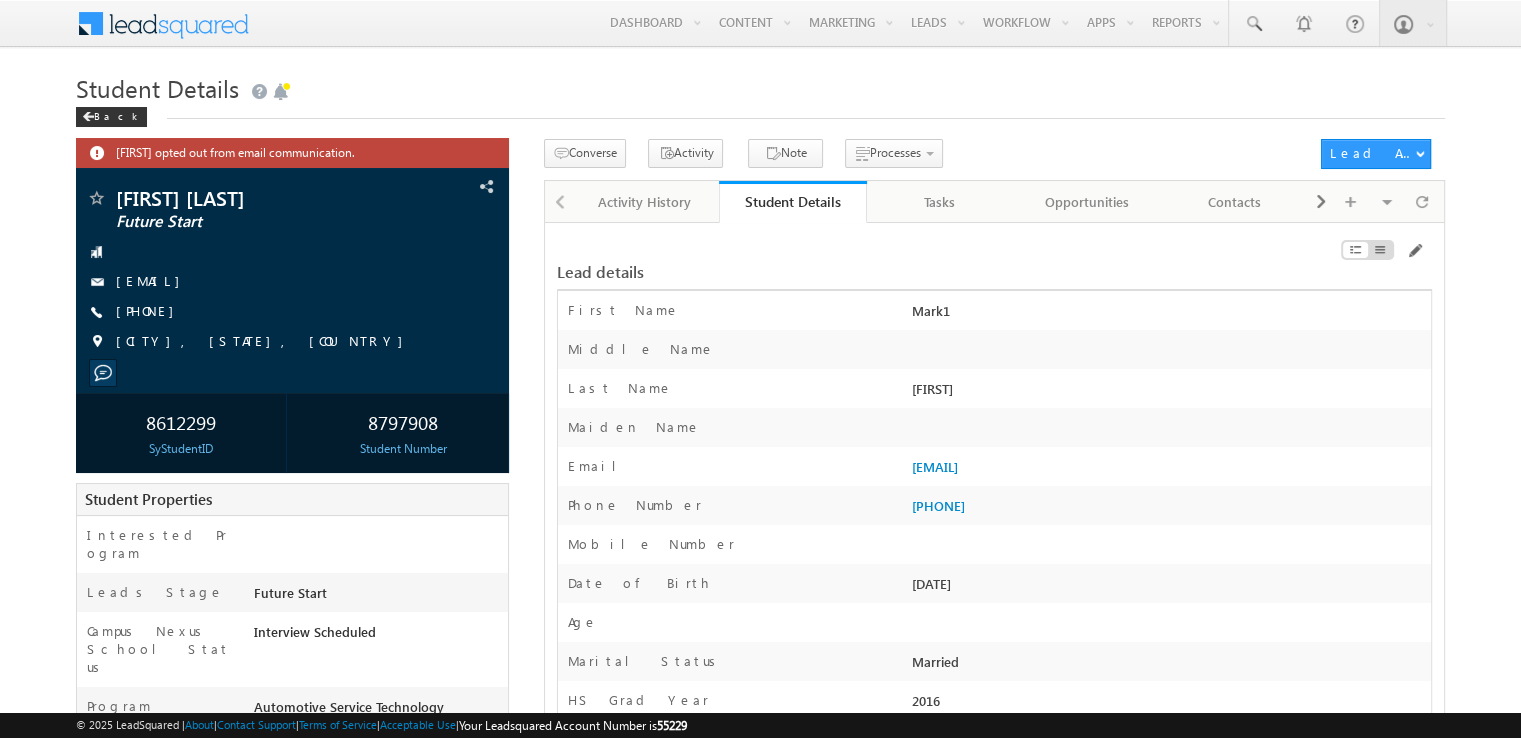 scroll, scrollTop: 4365, scrollLeft: 0, axis: vertical 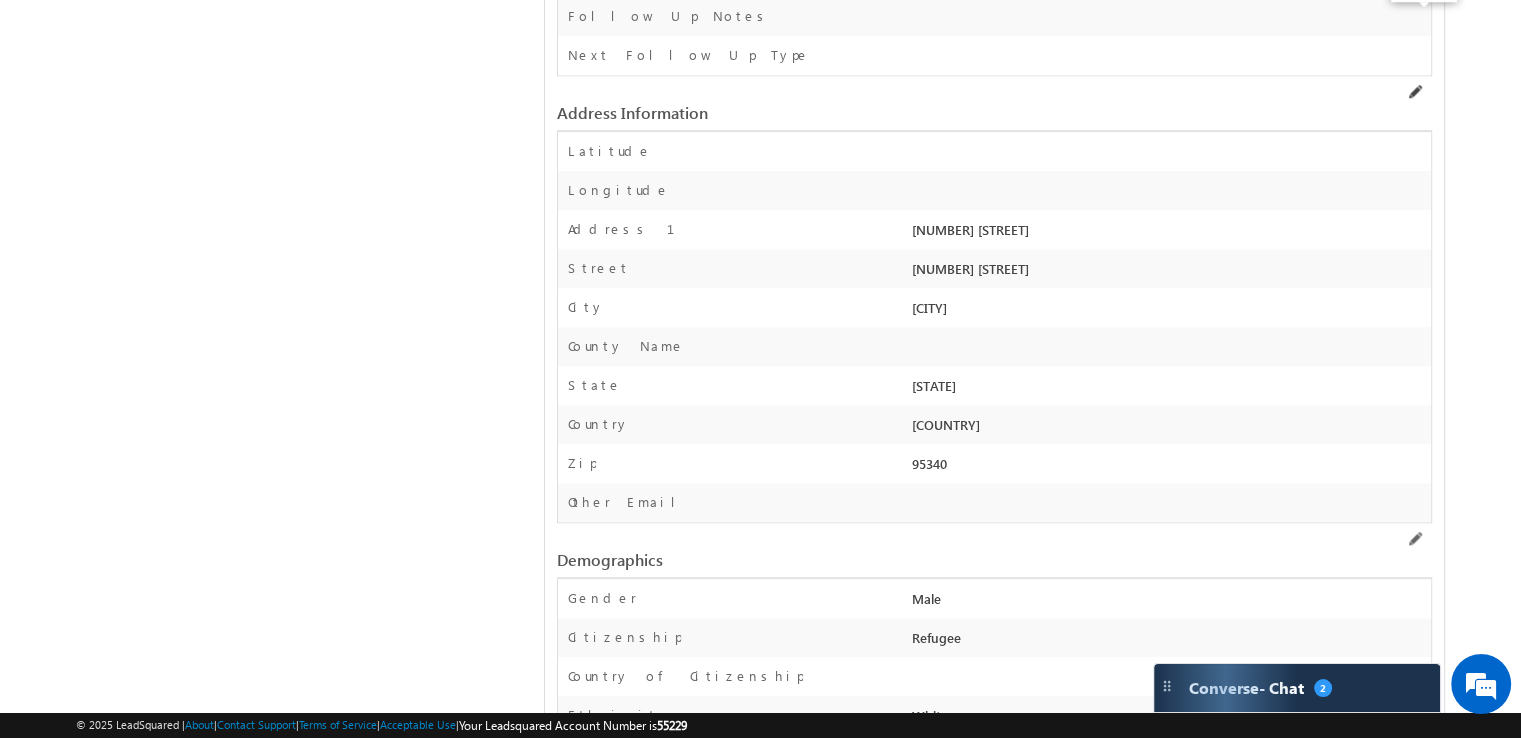 click at bounding box center [1414, 92] 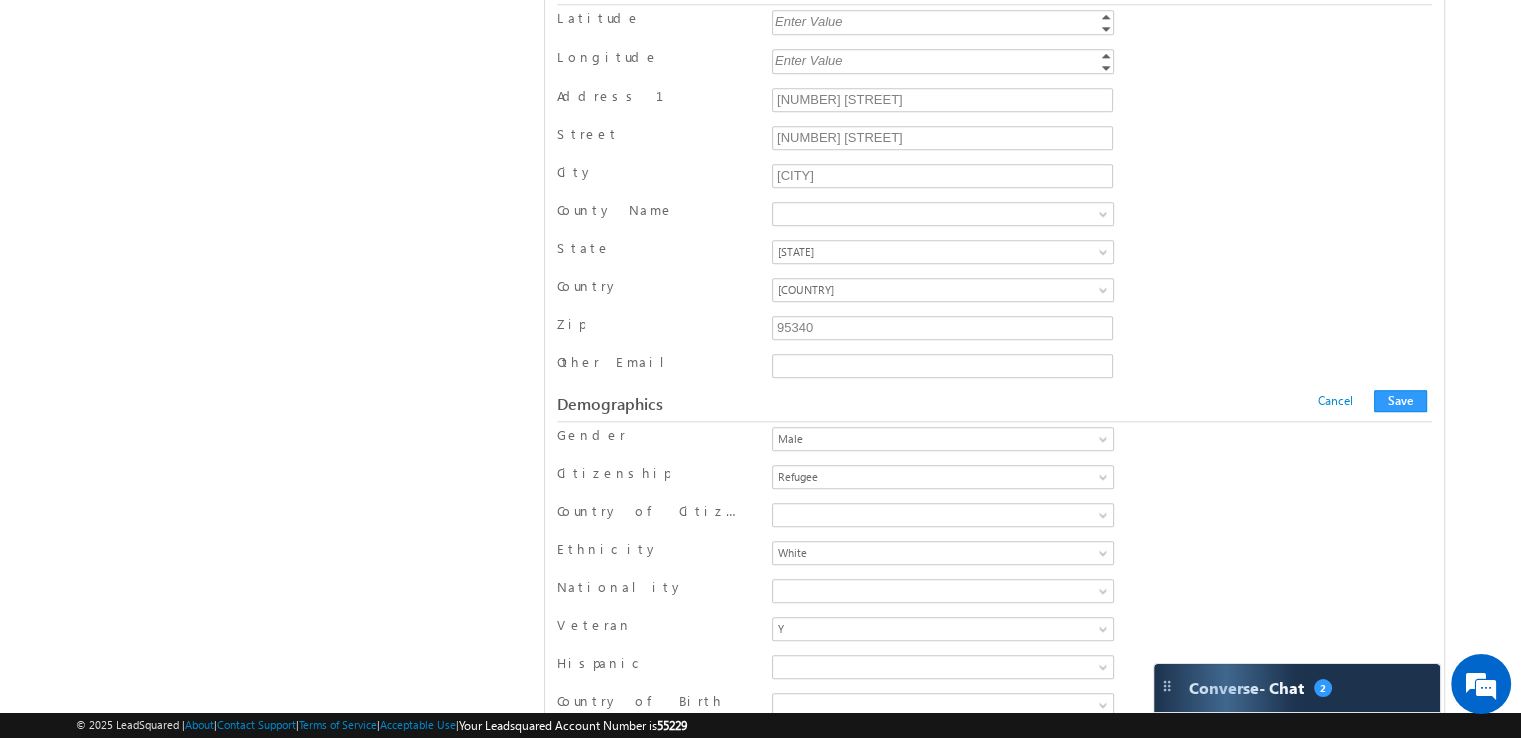 scroll, scrollTop: 4057, scrollLeft: 0, axis: vertical 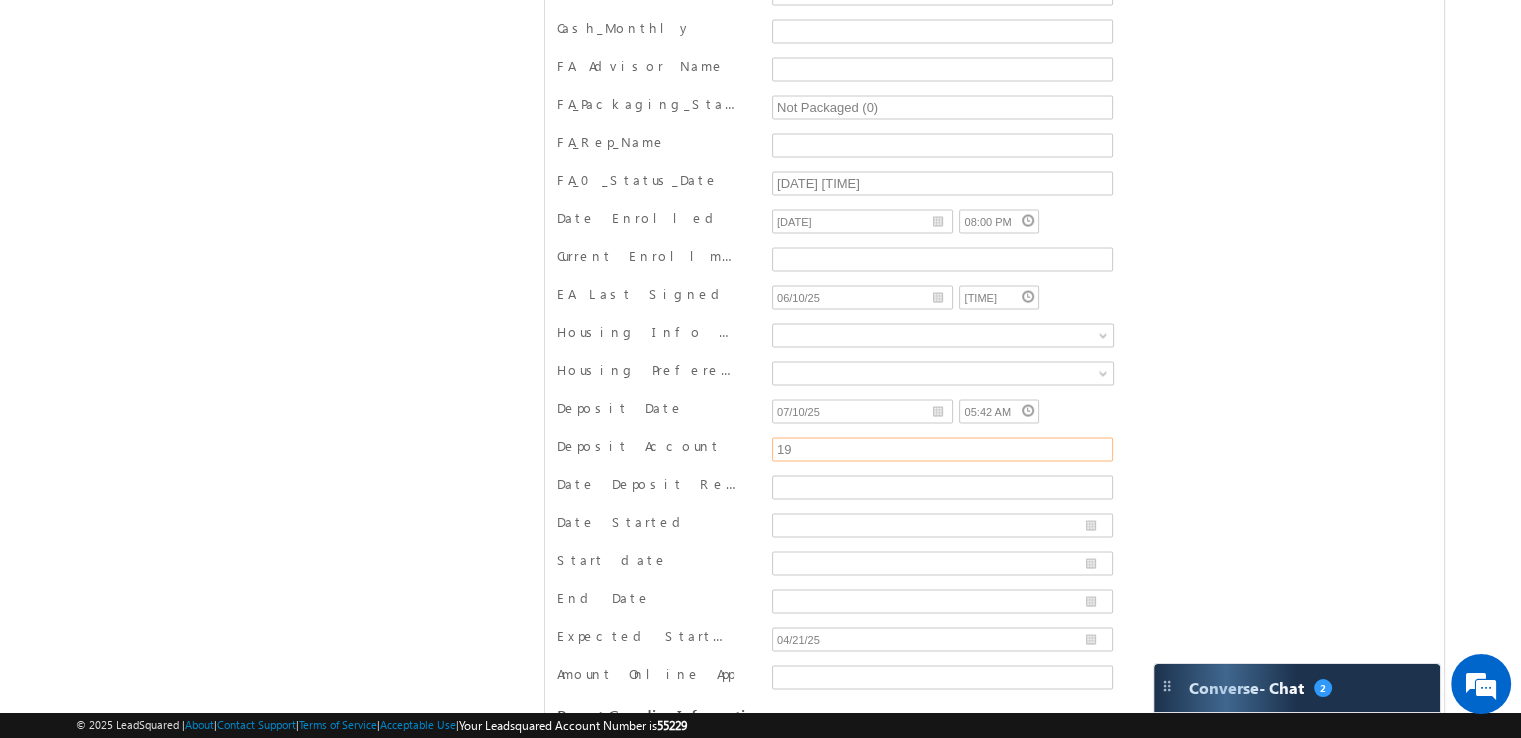 drag, startPoint x: 794, startPoint y: 401, endPoint x: 758, endPoint y: 409, distance: 36.878178 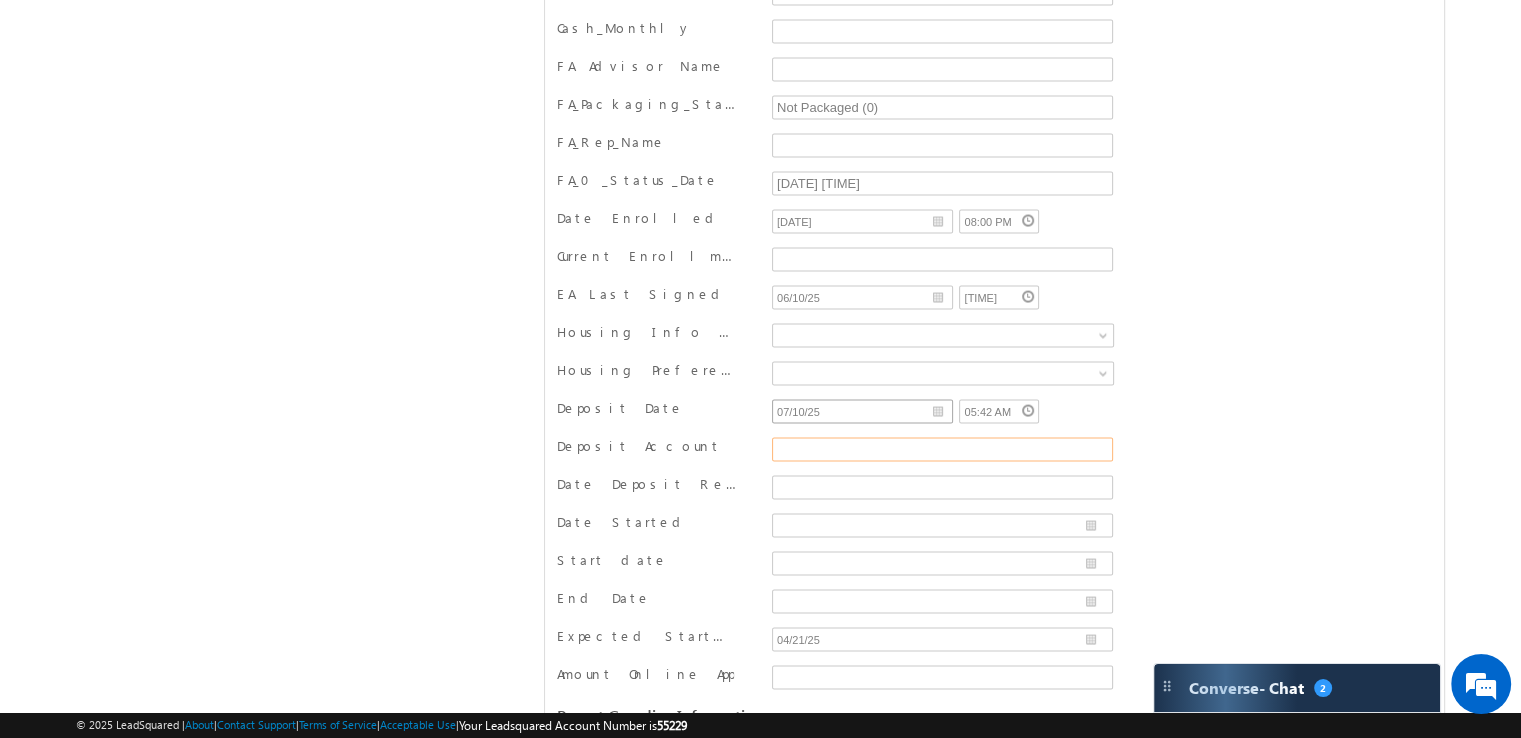 type 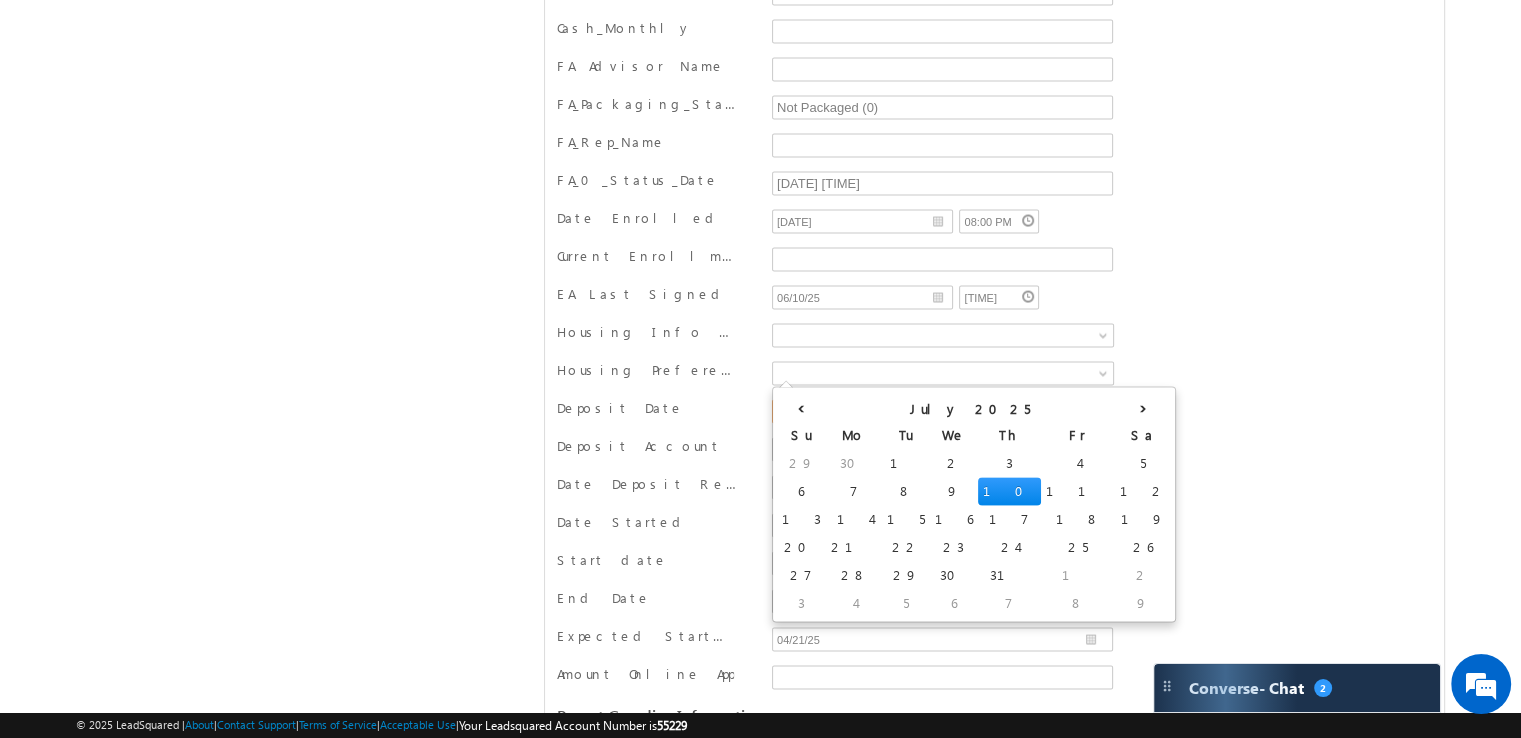 drag, startPoint x: 834, startPoint y: 377, endPoint x: 722, endPoint y: 371, distance: 112.1606 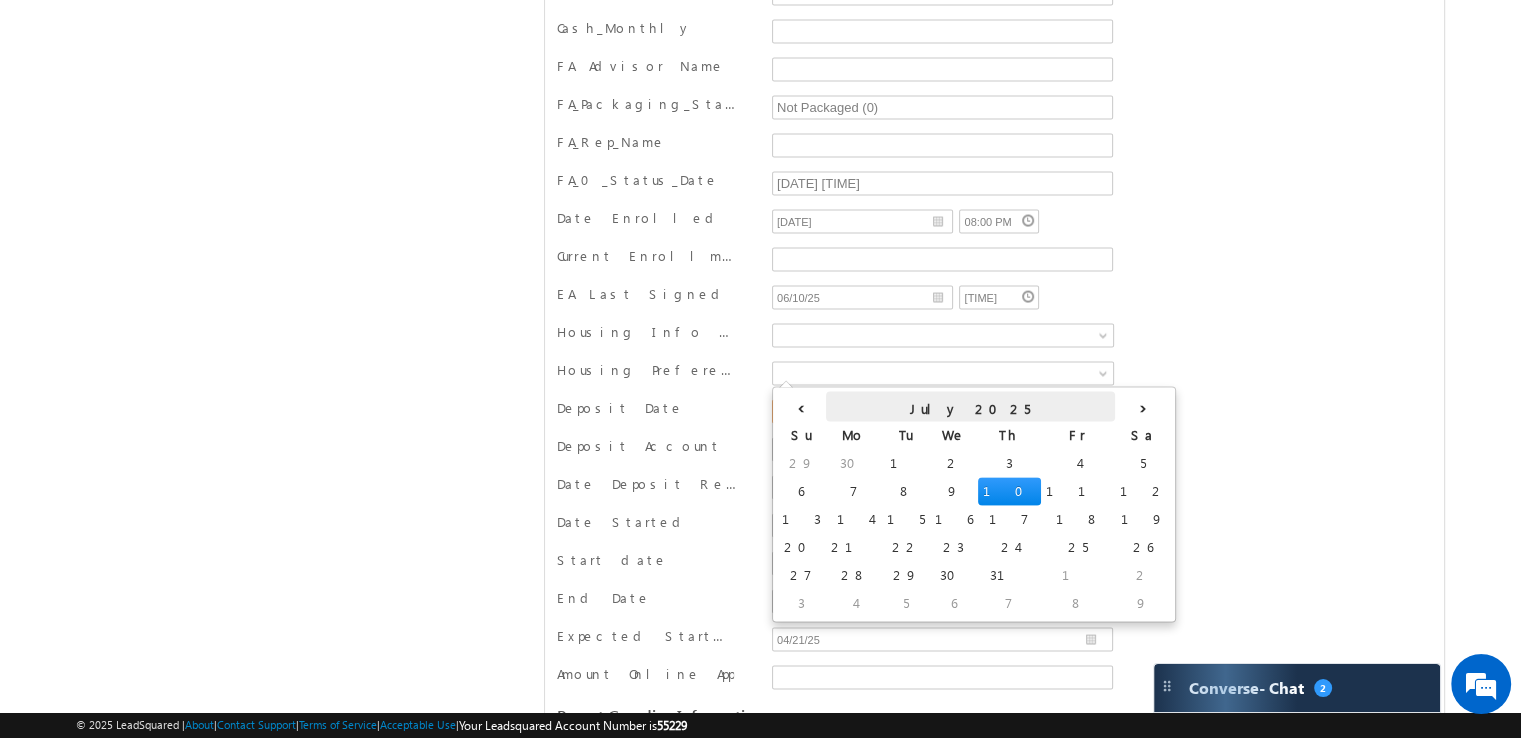 type on "__/__/__" 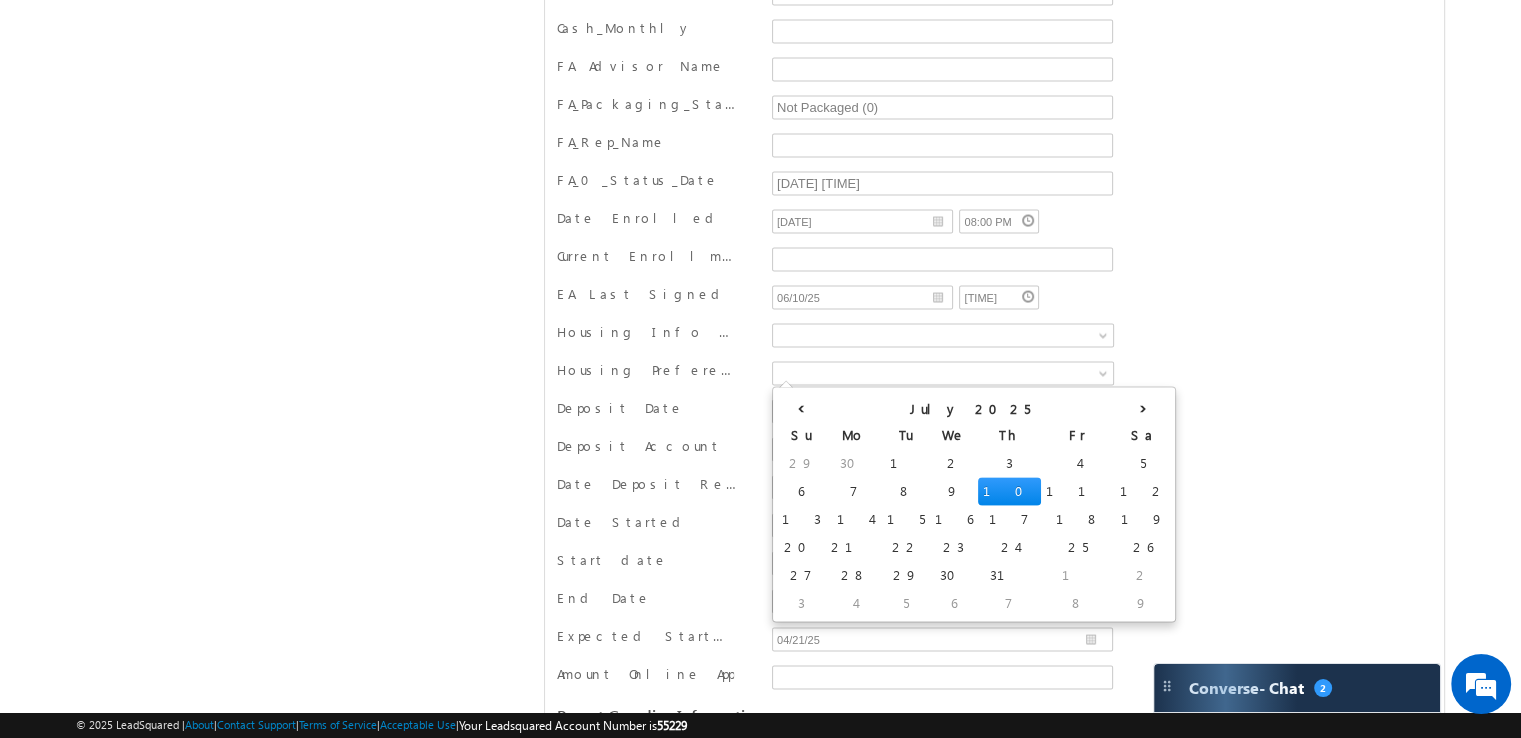 type 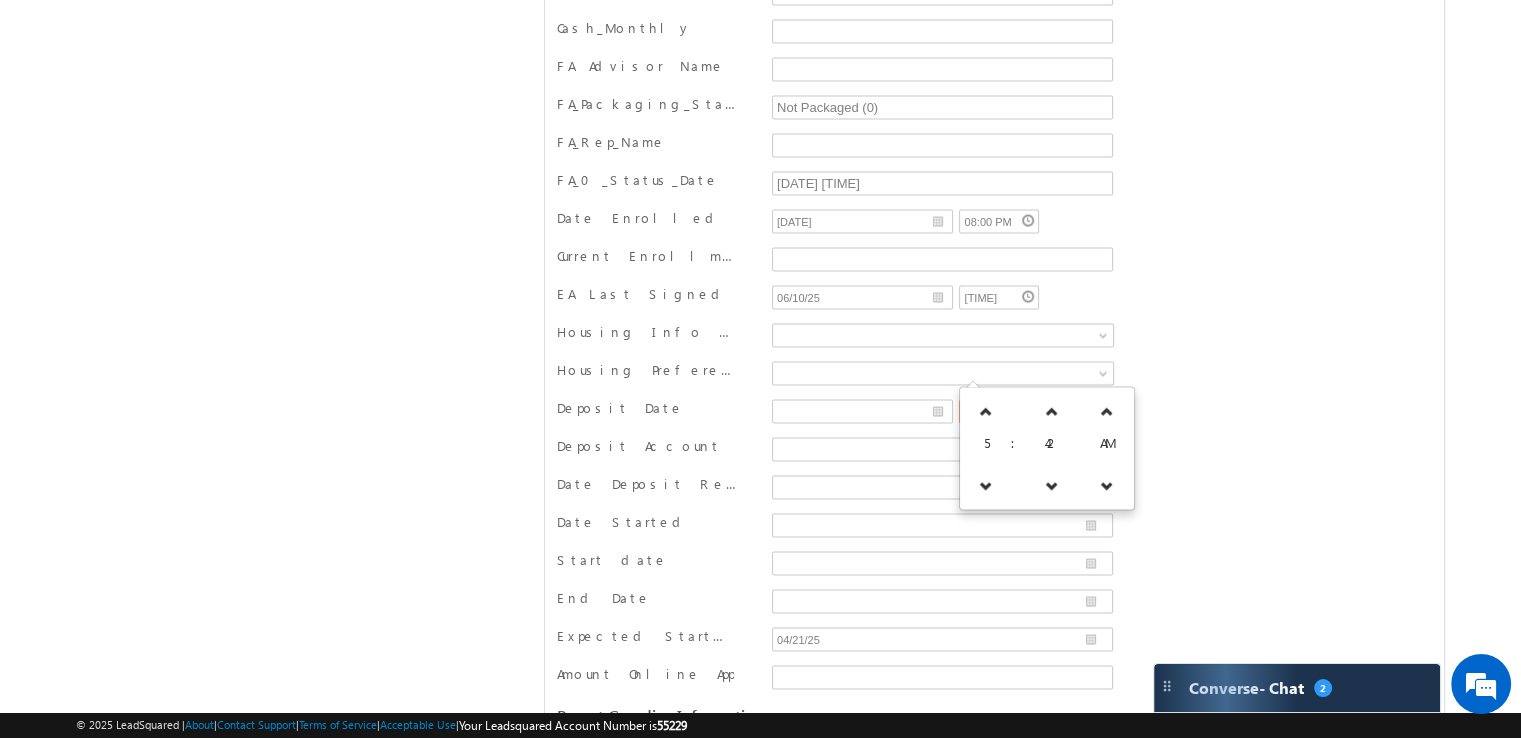 click on "05:42 AM" at bounding box center (999, 412) 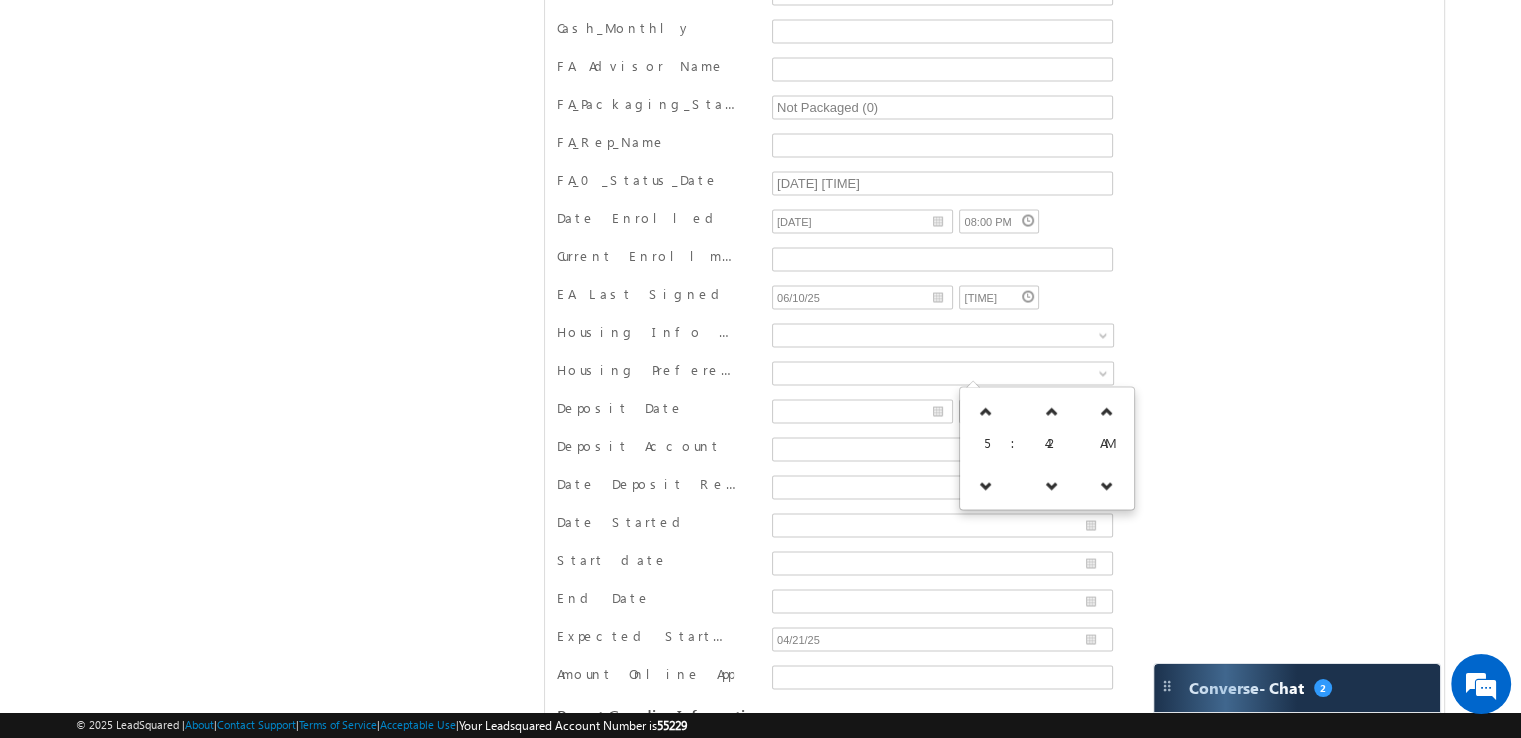 click on "Deposit Account" at bounding box center (994, 452) 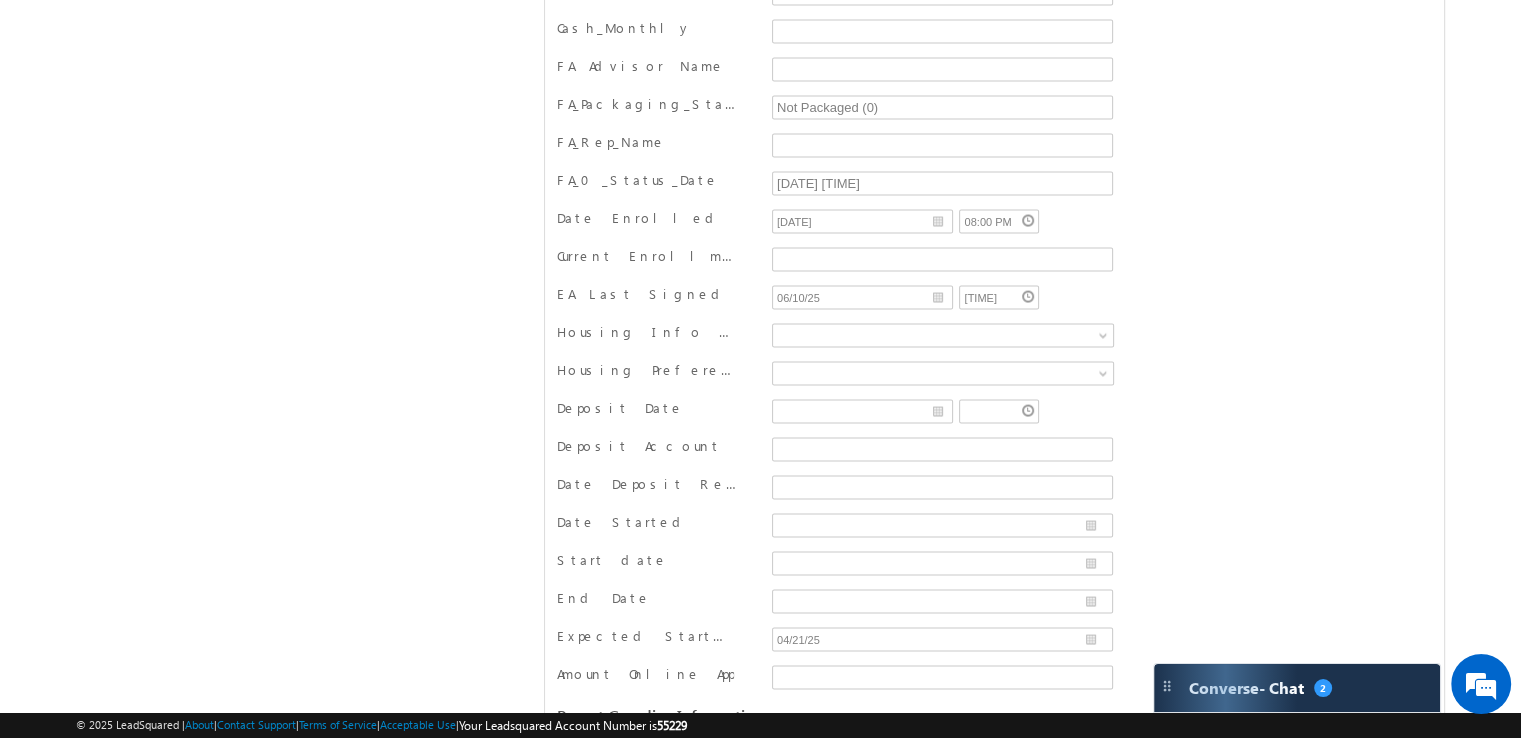 scroll, scrollTop: 2657, scrollLeft: 0, axis: vertical 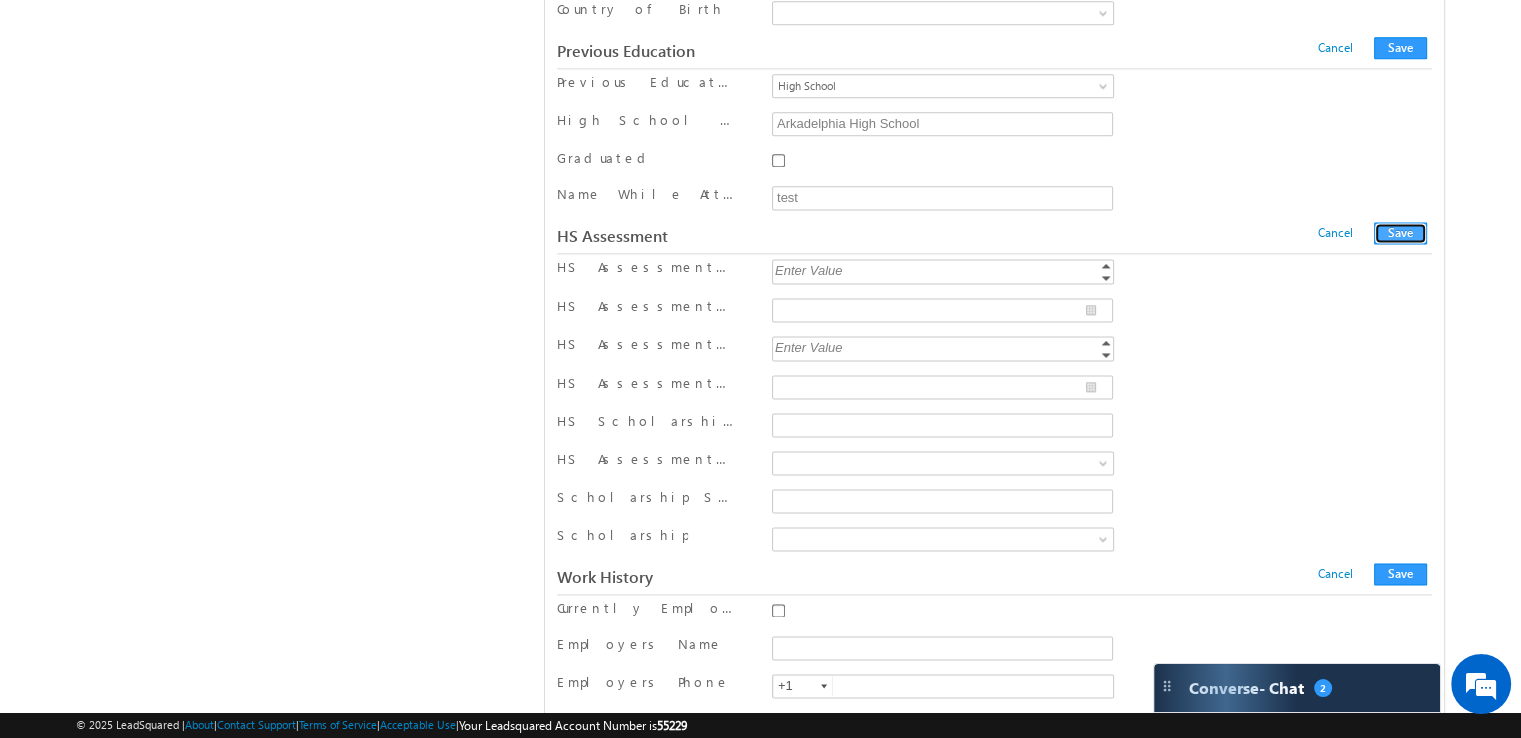 click on "Save" at bounding box center (1400, 233) 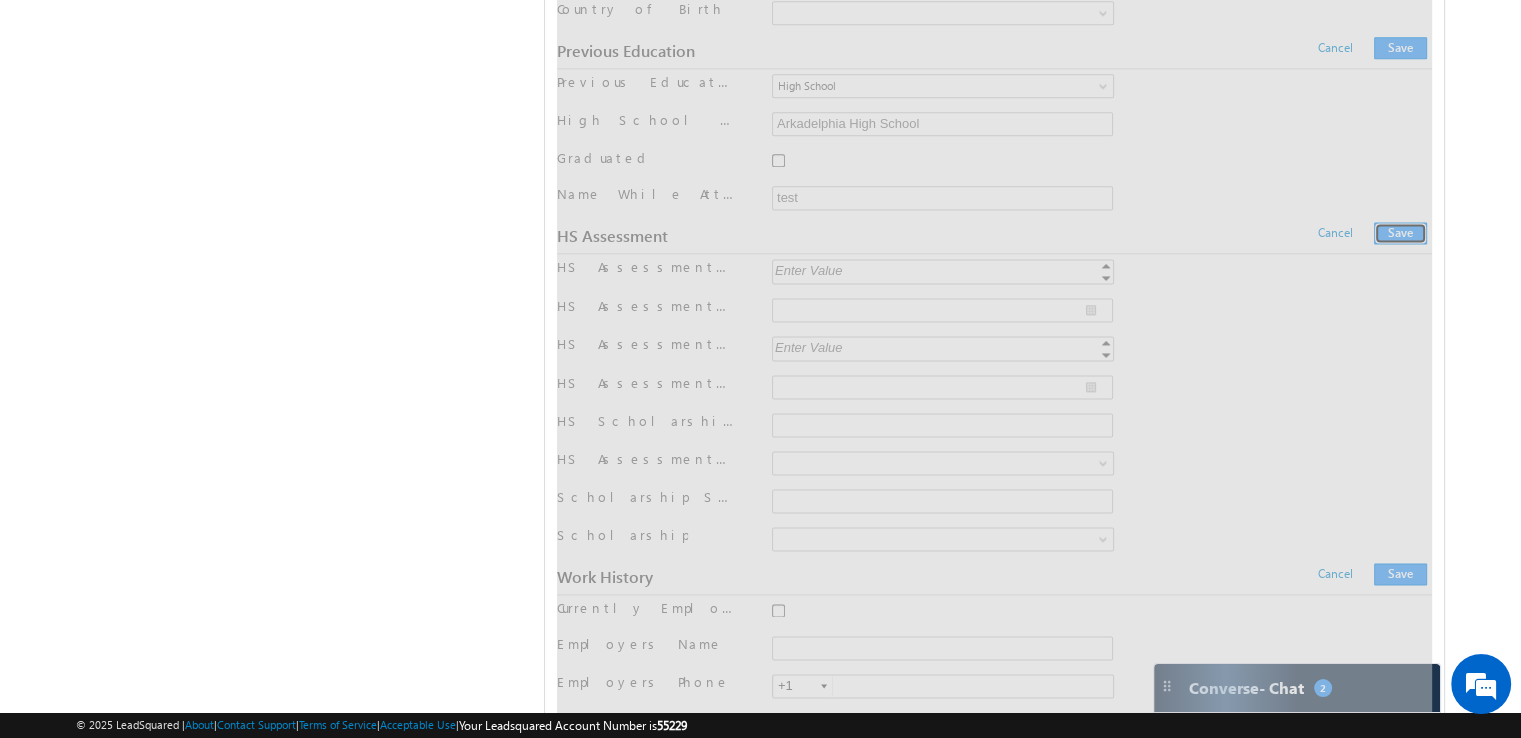 scroll, scrollTop: 0, scrollLeft: 0, axis: both 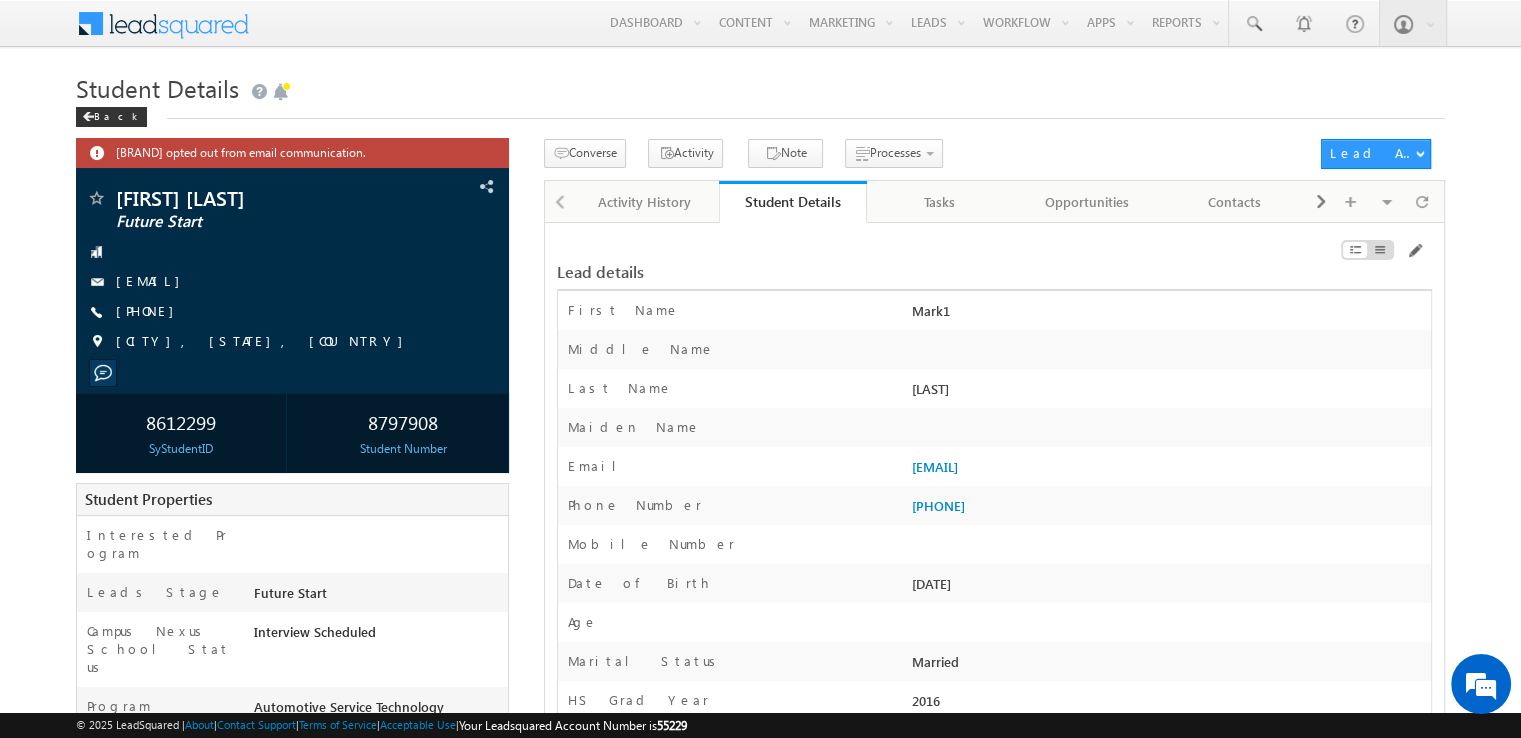 click on "Student Details" at bounding box center (760, 86) 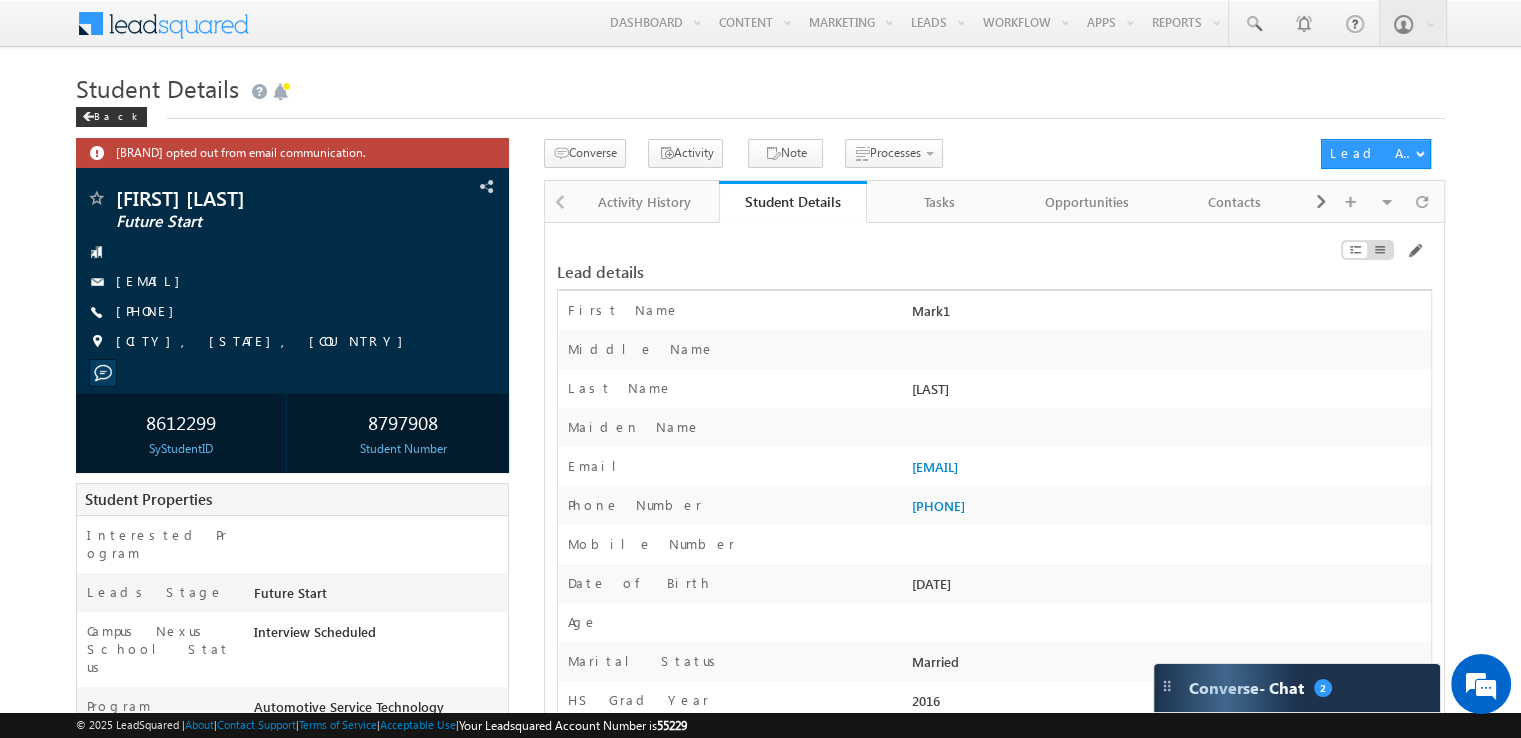 scroll, scrollTop: 4365, scrollLeft: 0, axis: vertical 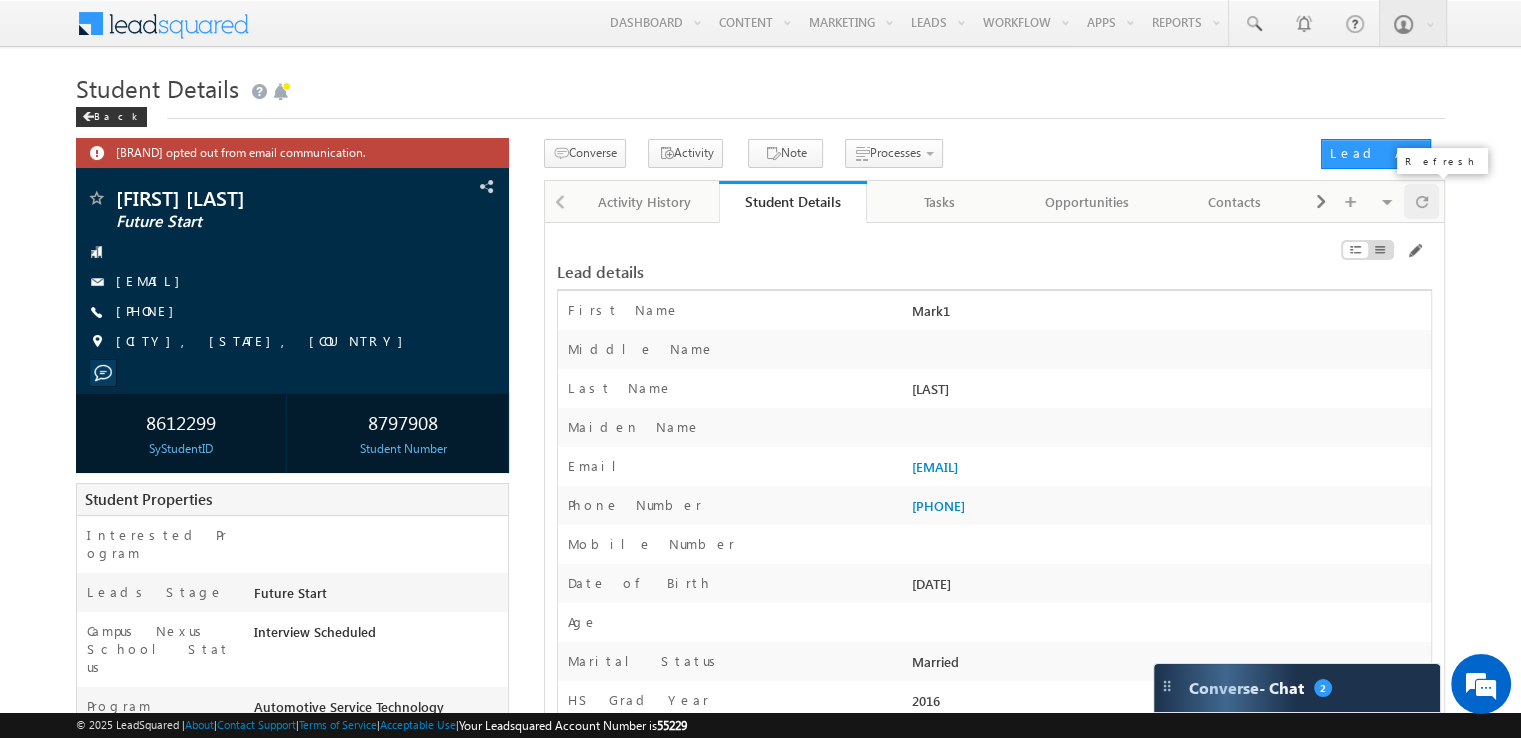 click at bounding box center (1422, 201) 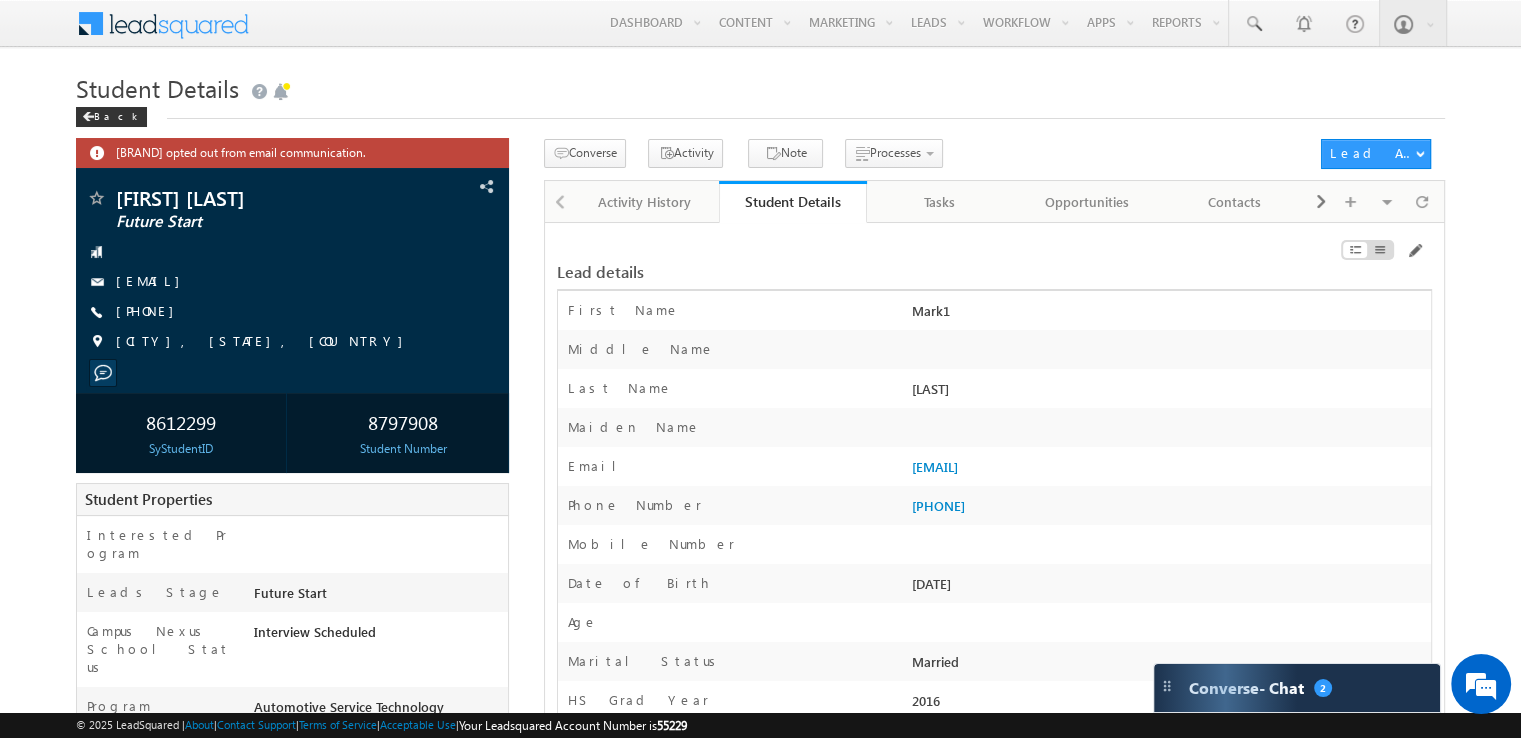scroll, scrollTop: 4365, scrollLeft: 0, axis: vertical 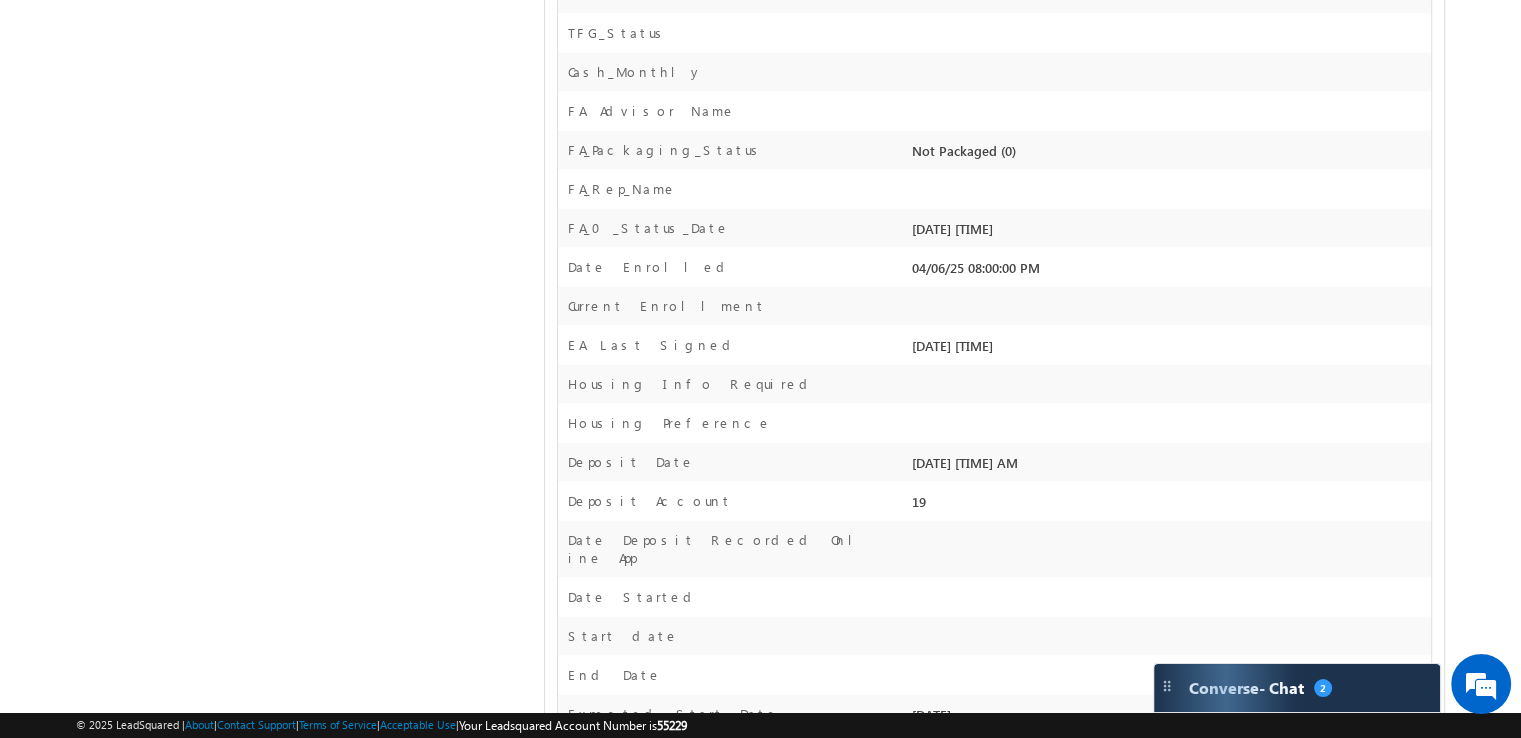 drag, startPoint x: 1042, startPoint y: 368, endPoint x: 912, endPoint y: 384, distance: 130.98091 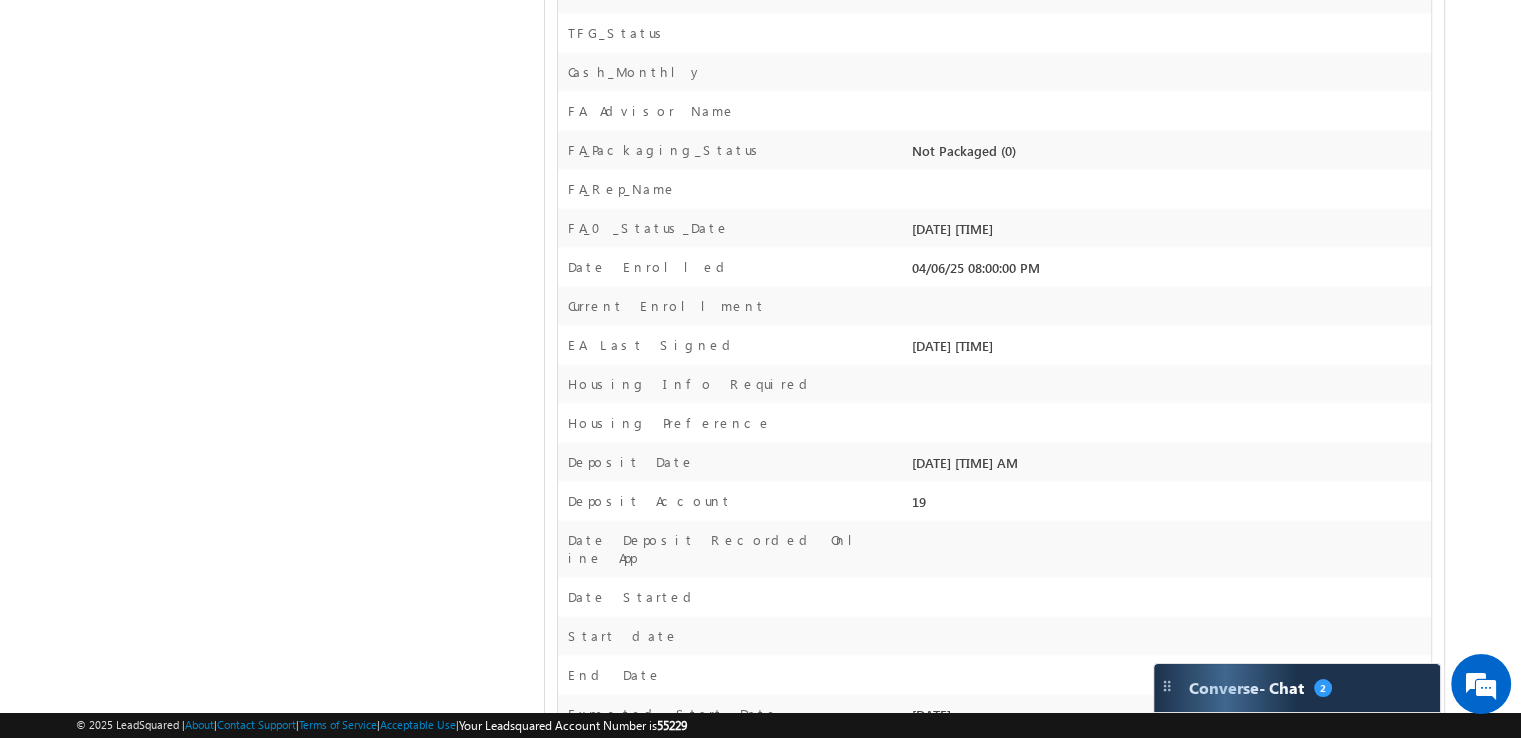 click on "[DATE] [TIME] AM" at bounding box center [1169, 467] 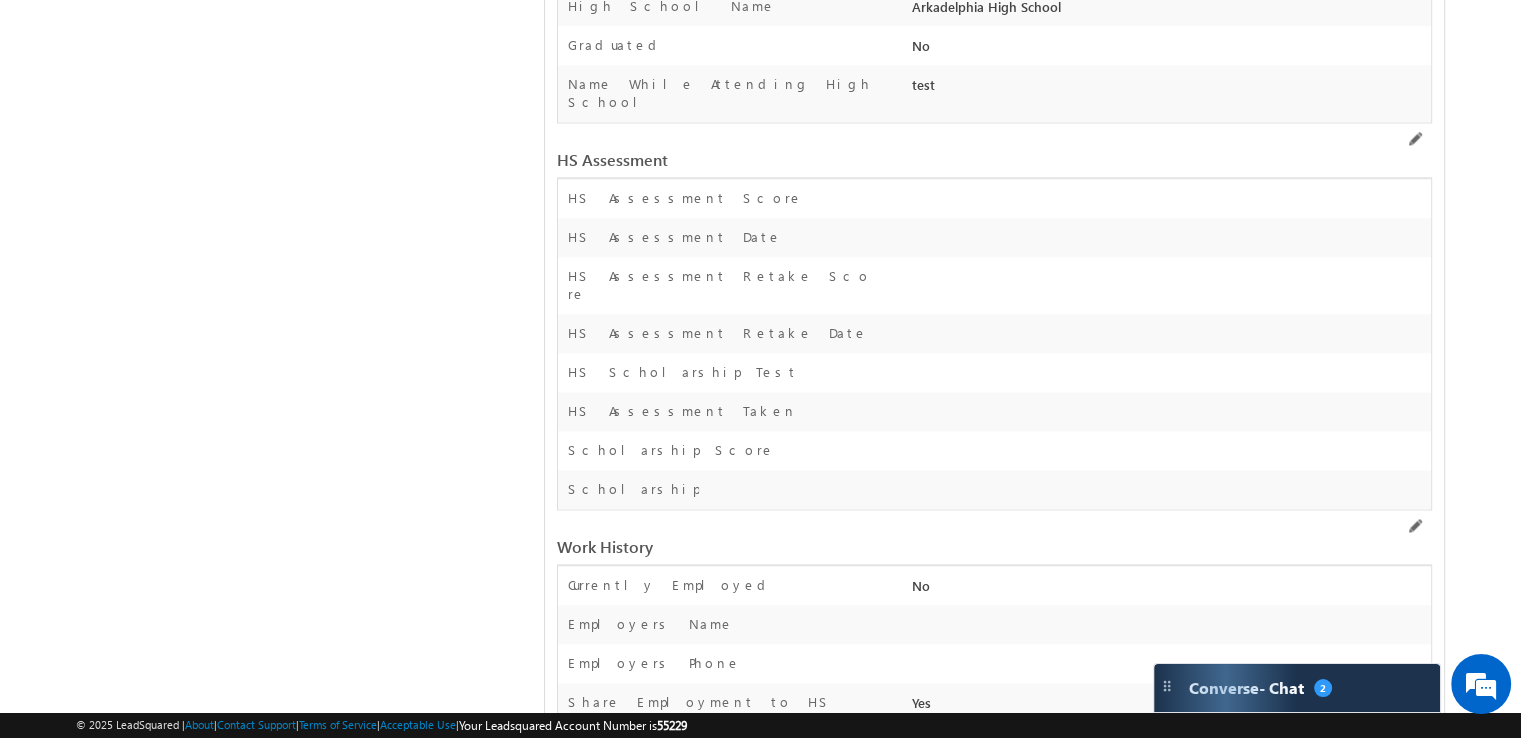 scroll, scrollTop: 2765, scrollLeft: 0, axis: vertical 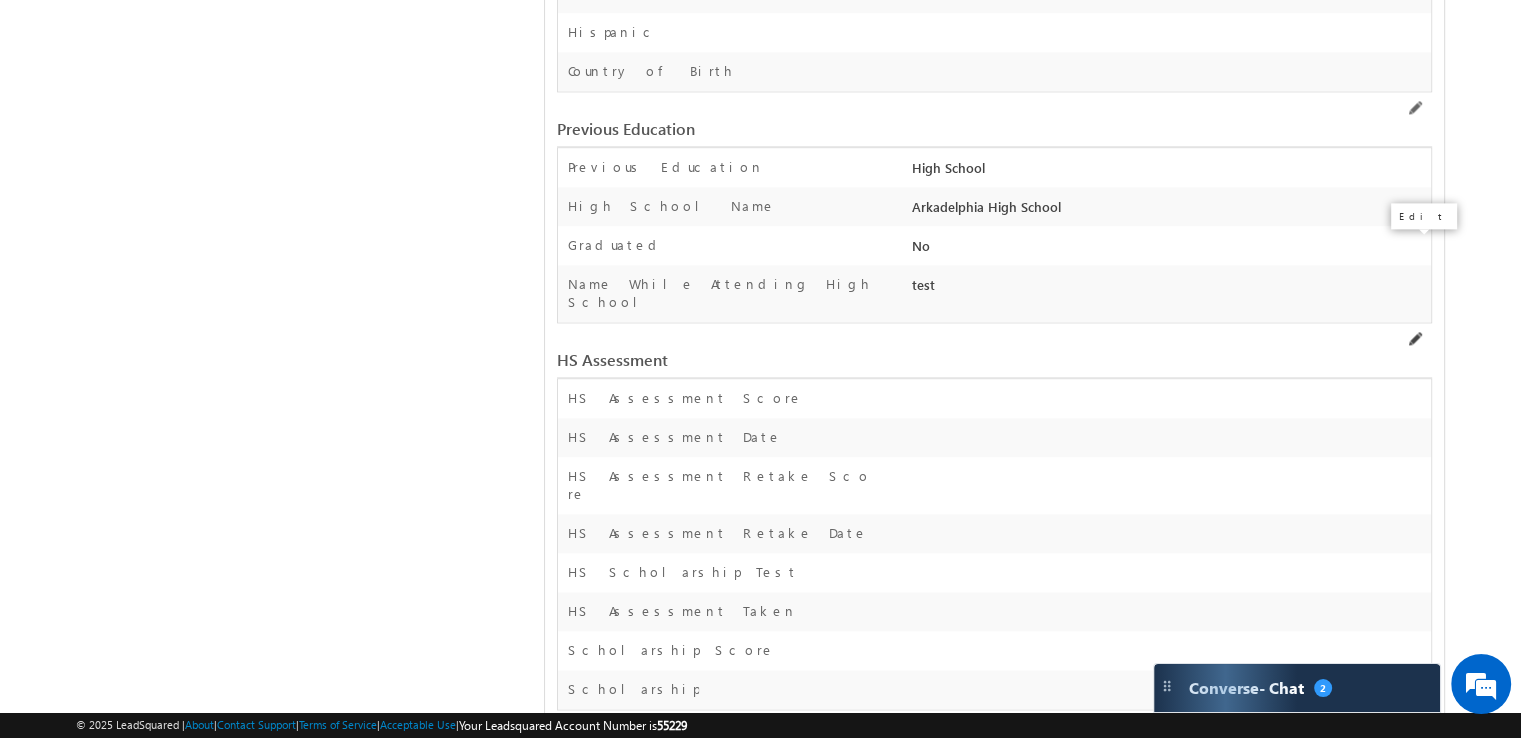click at bounding box center [1414, 339] 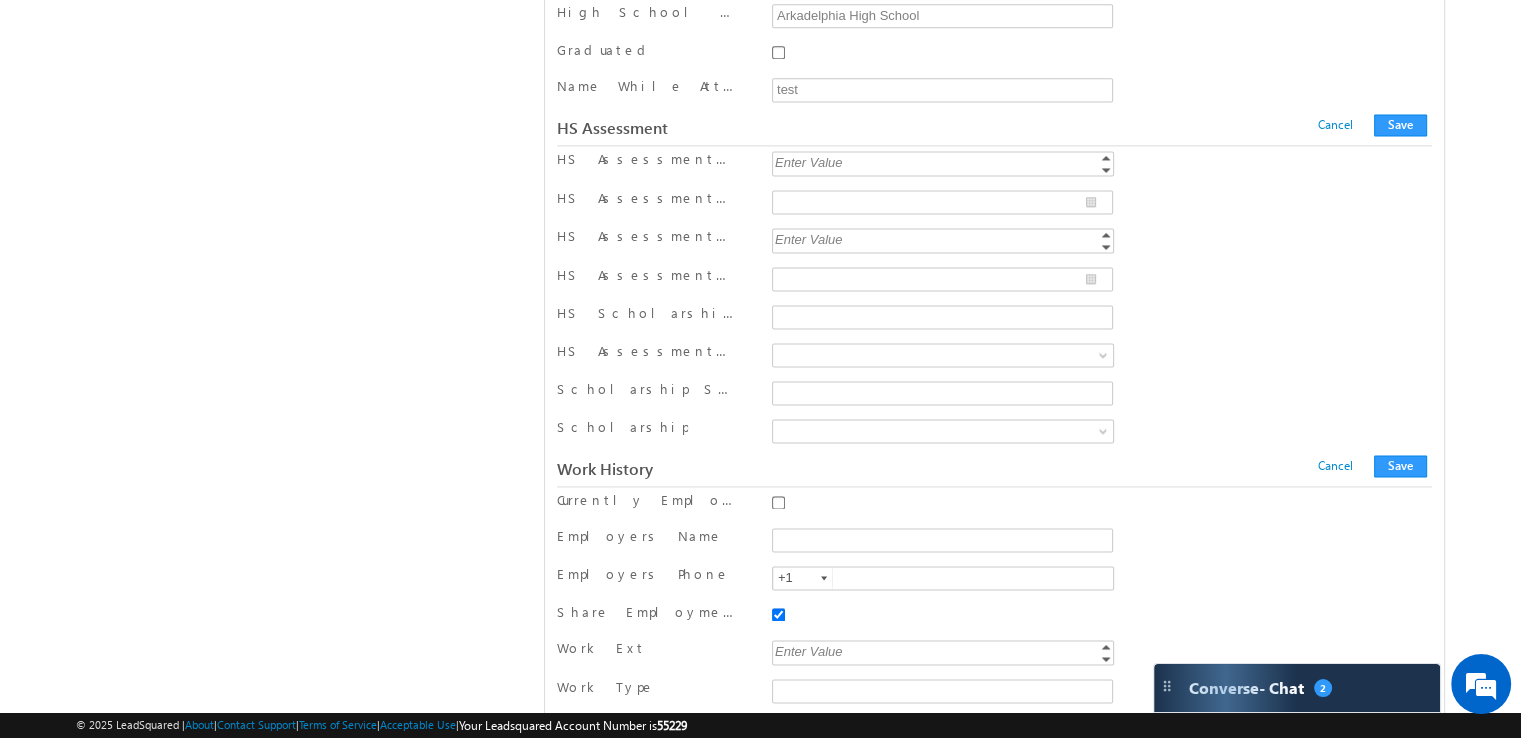 scroll, scrollTop: 4057, scrollLeft: 0, axis: vertical 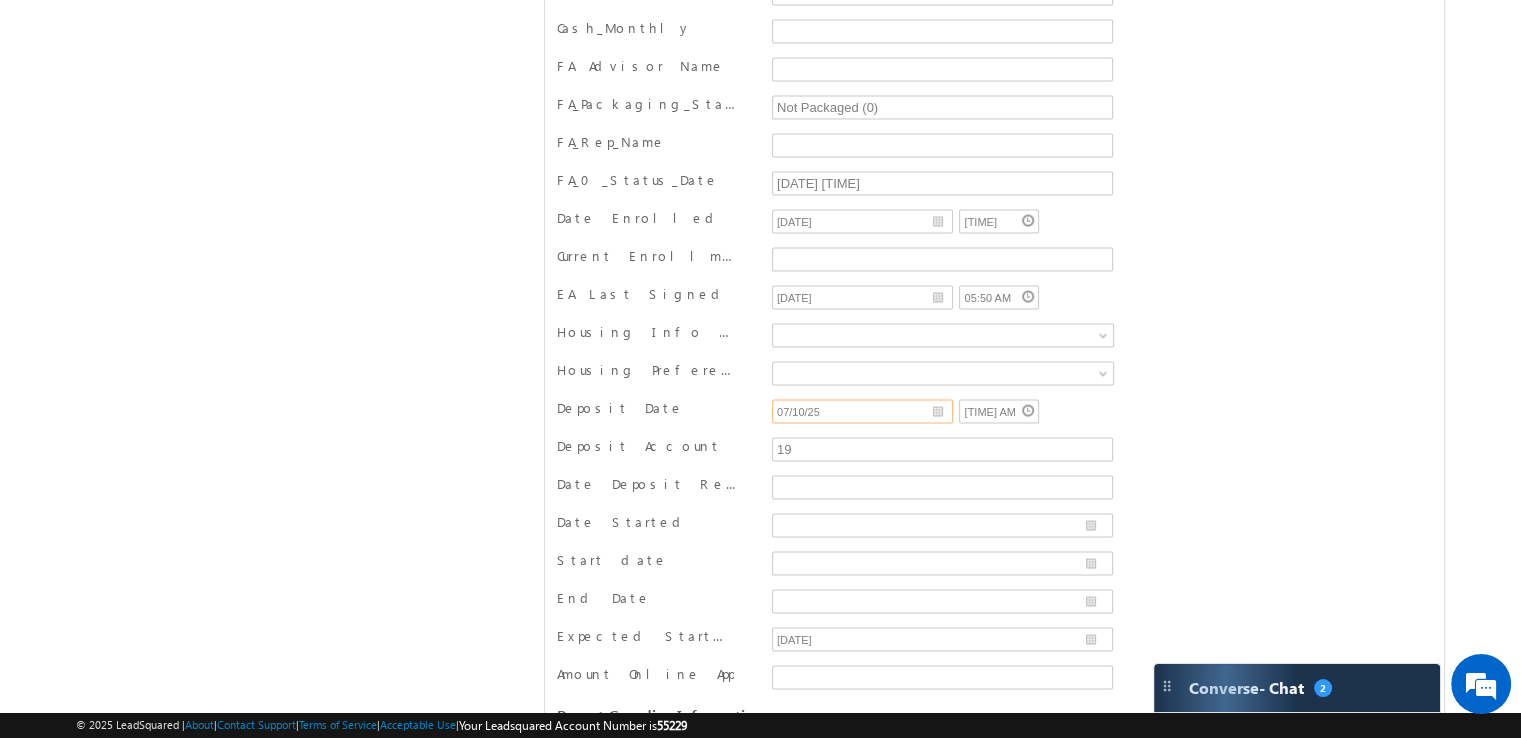 click on "07/10/25" at bounding box center [862, 412] 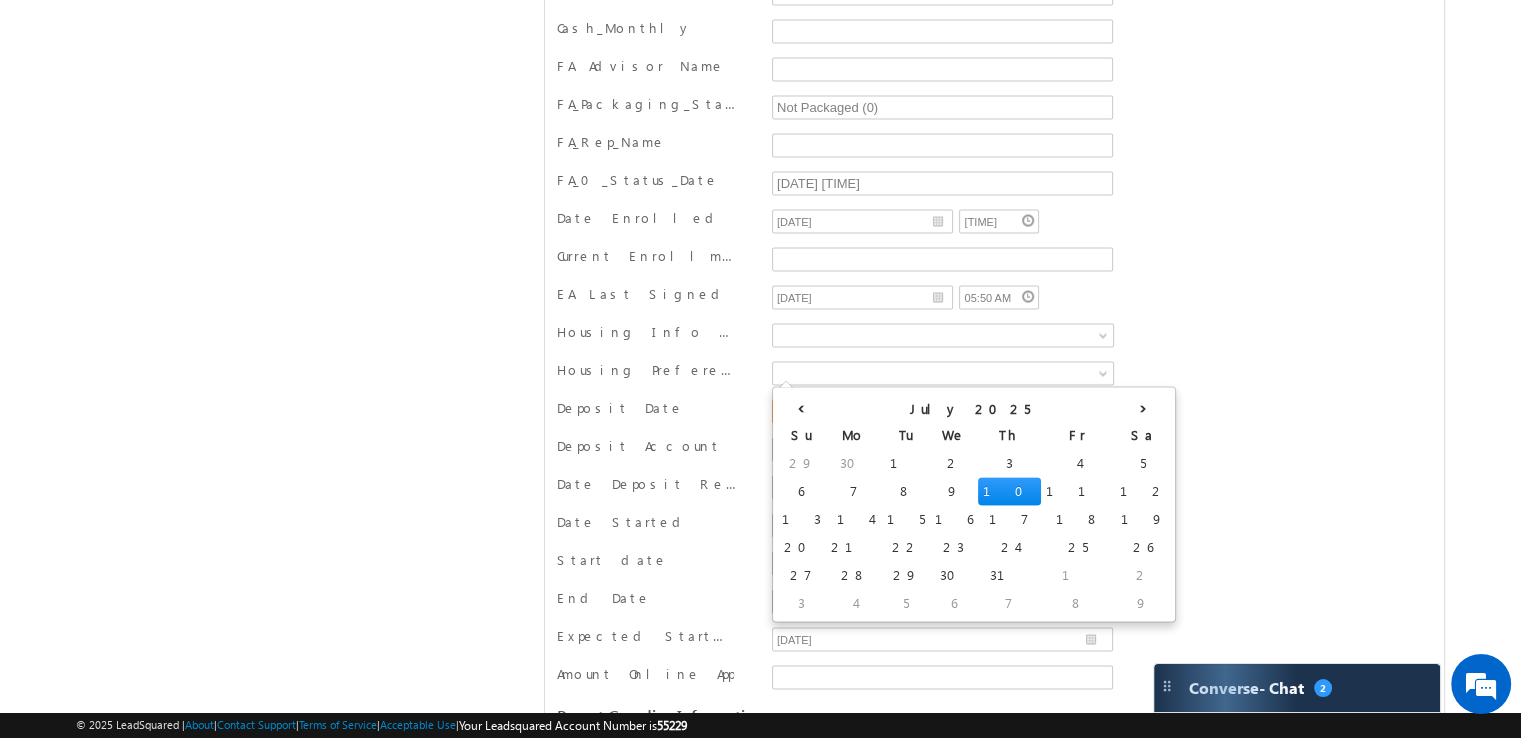 click on "07/10/25" at bounding box center (862, 412) 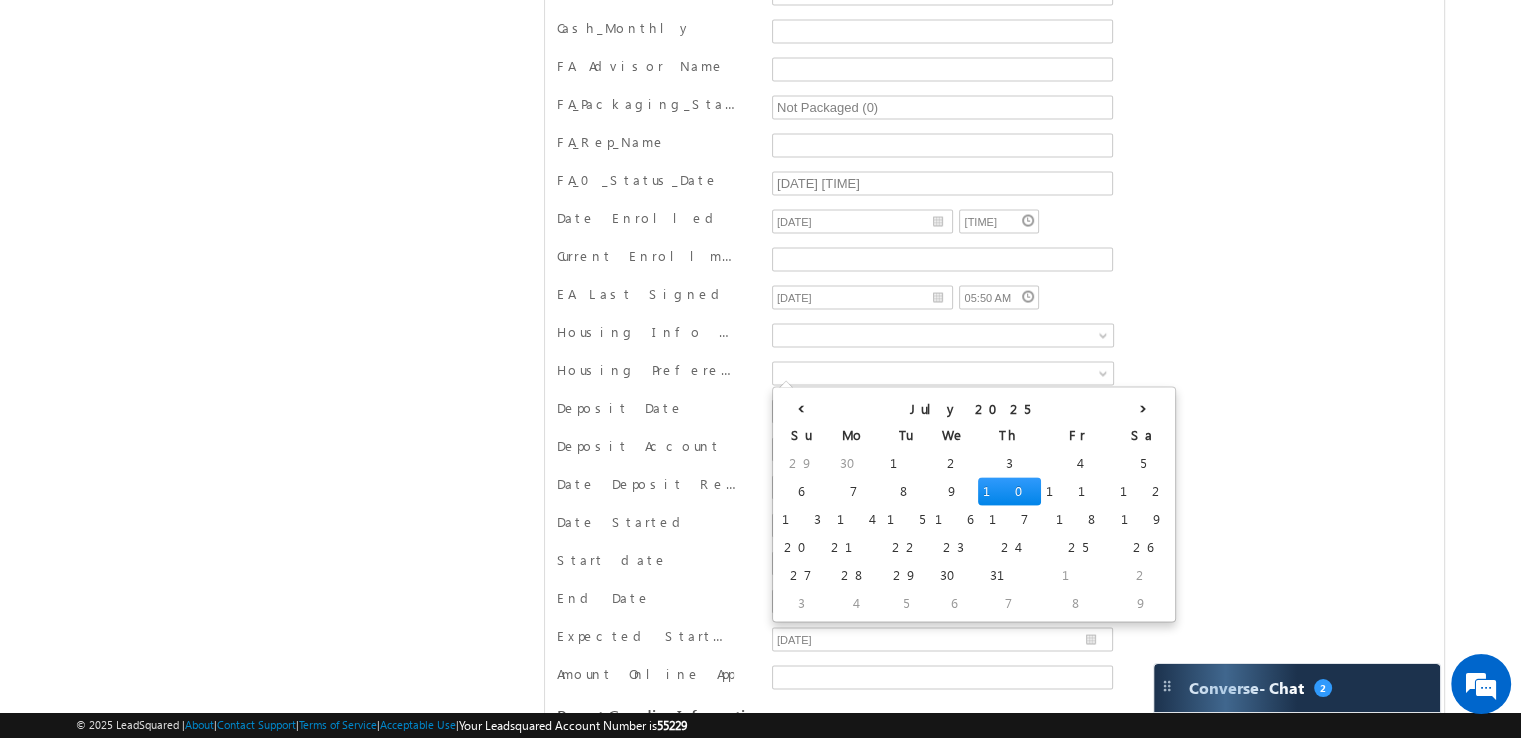 type 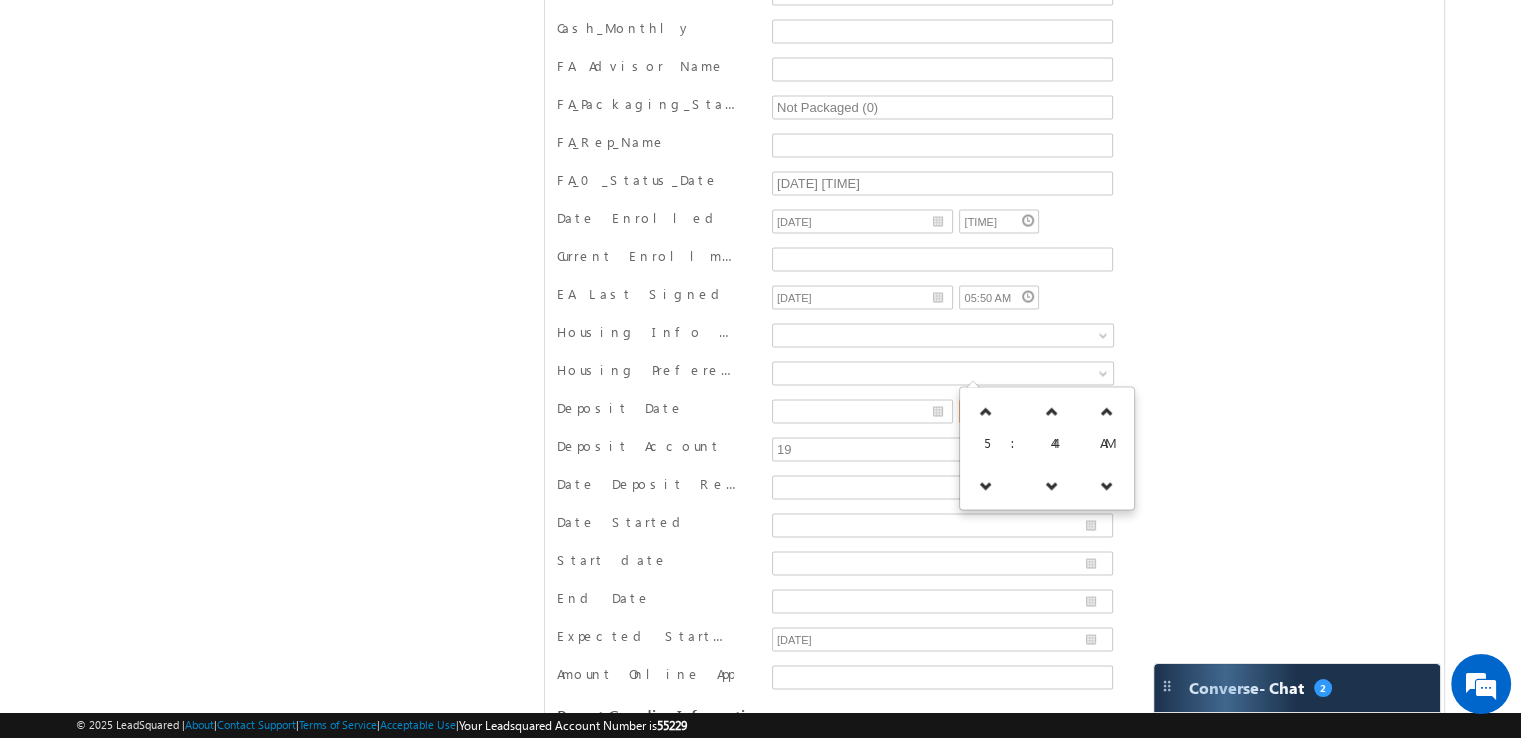 click on "[TIME] AM" at bounding box center (999, 412) 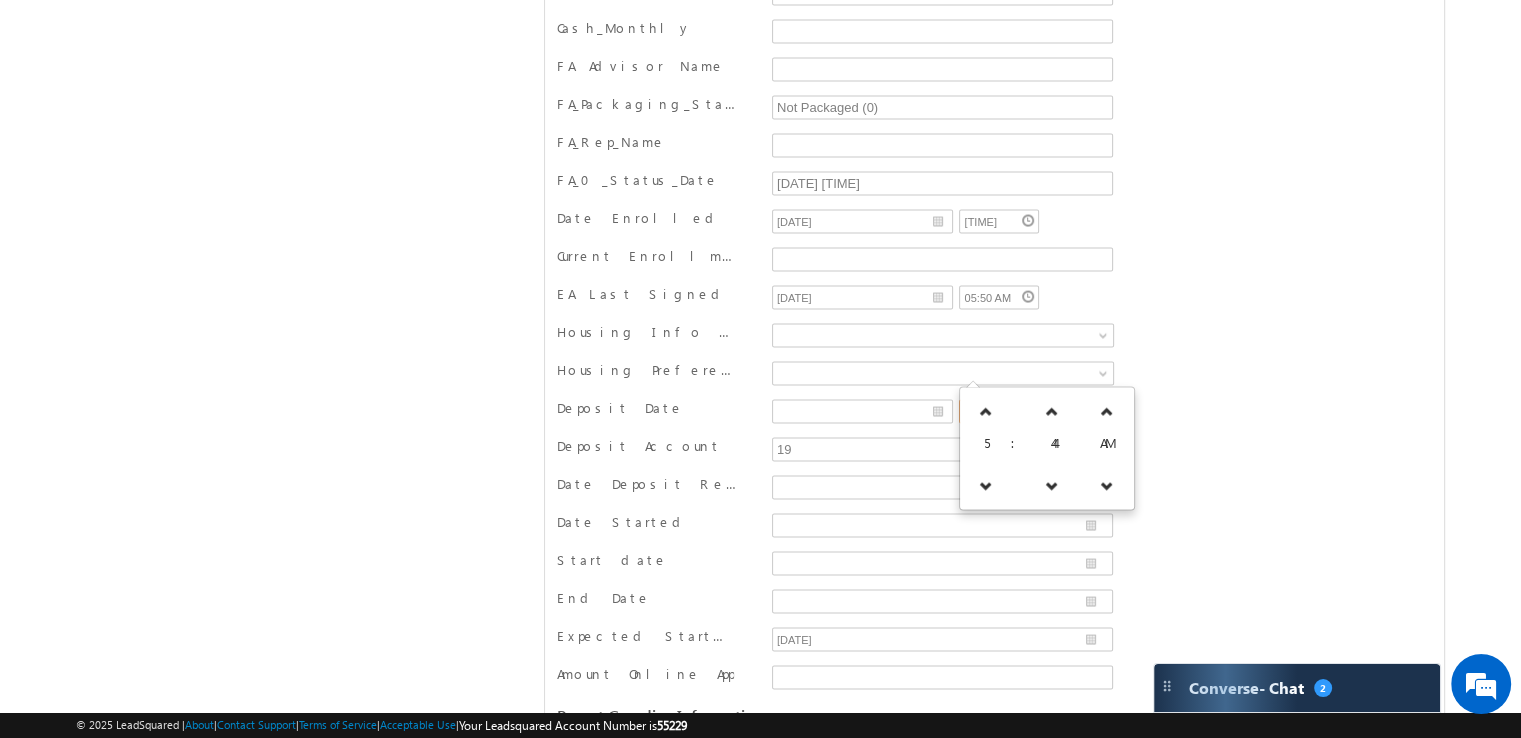 type on "0" 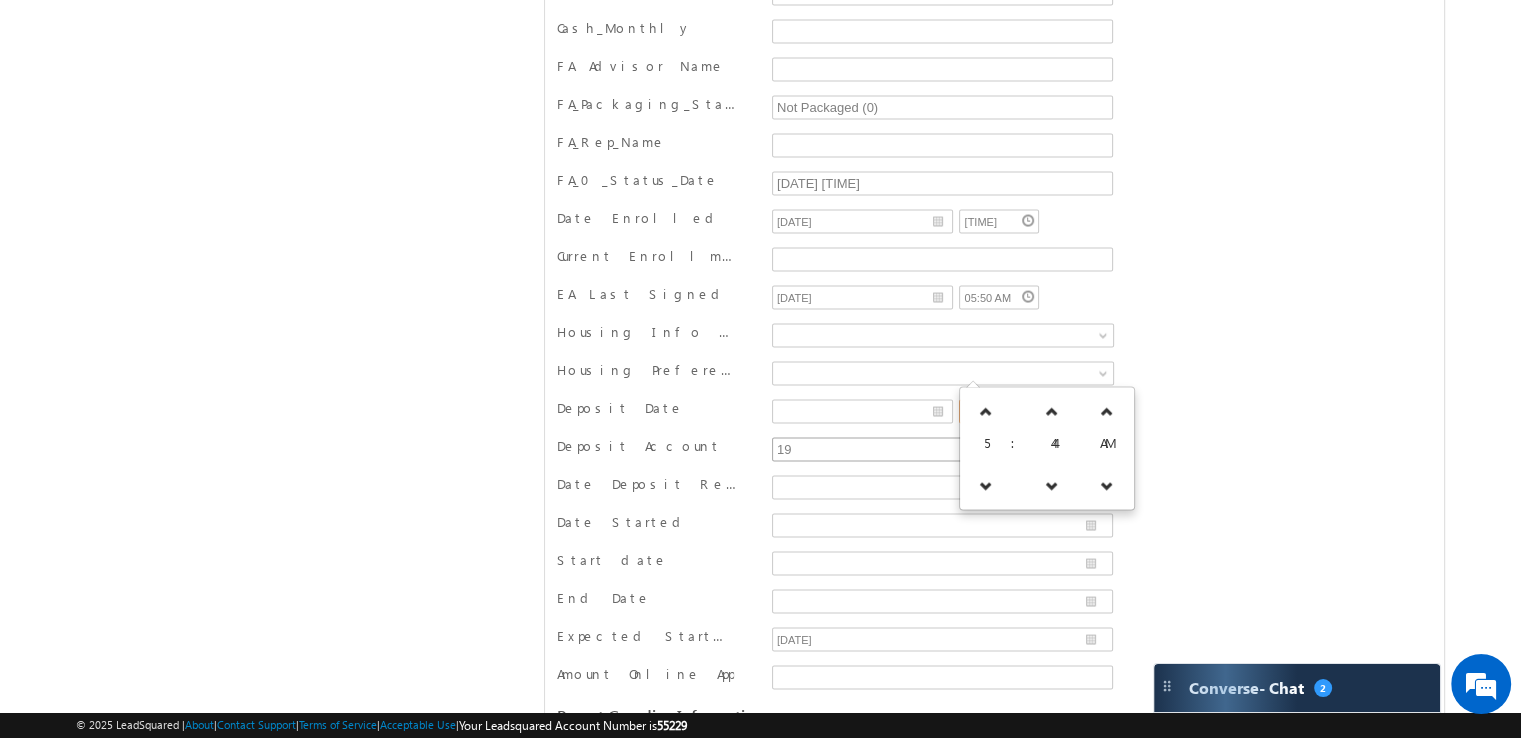 type 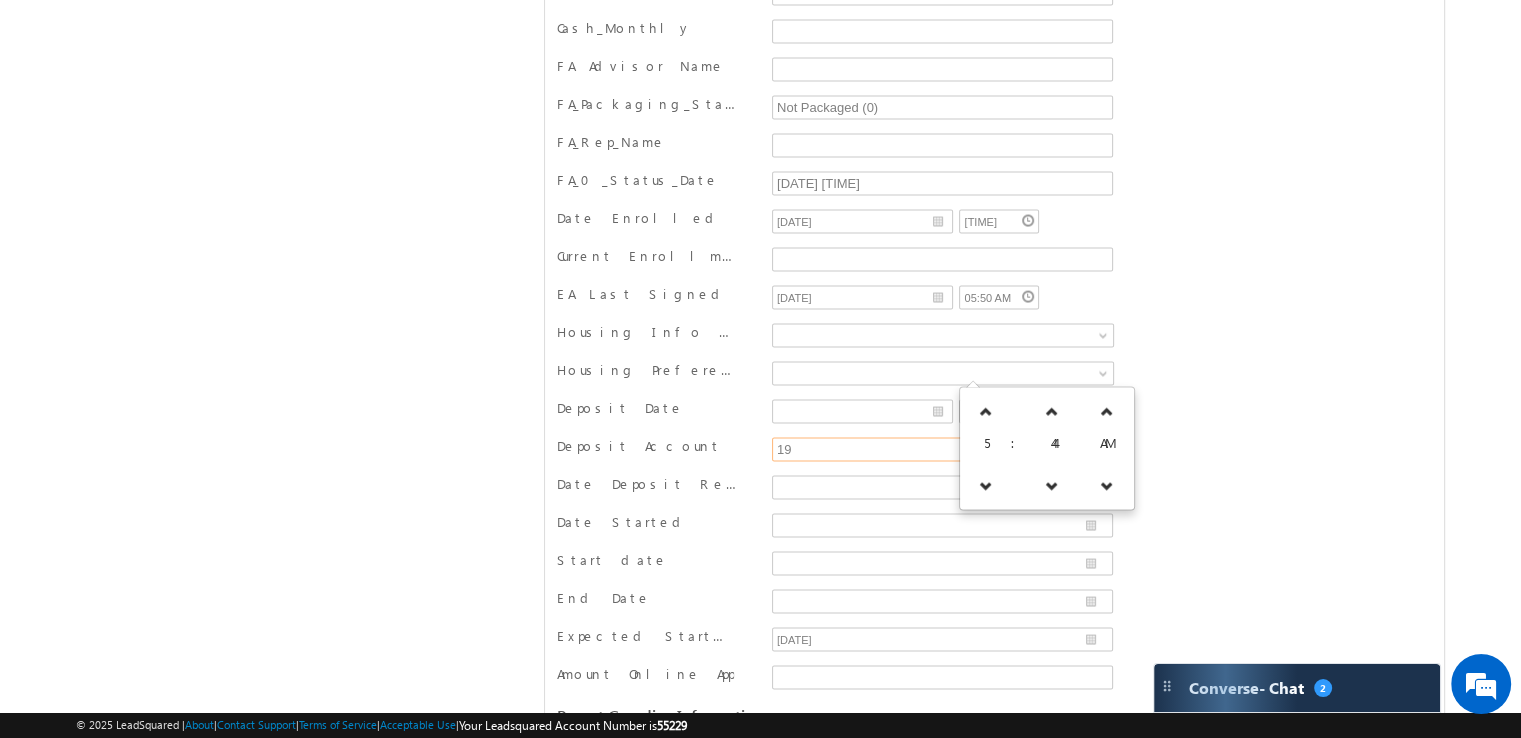 drag, startPoint x: 836, startPoint y: 417, endPoint x: 724, endPoint y: 403, distance: 112.871605 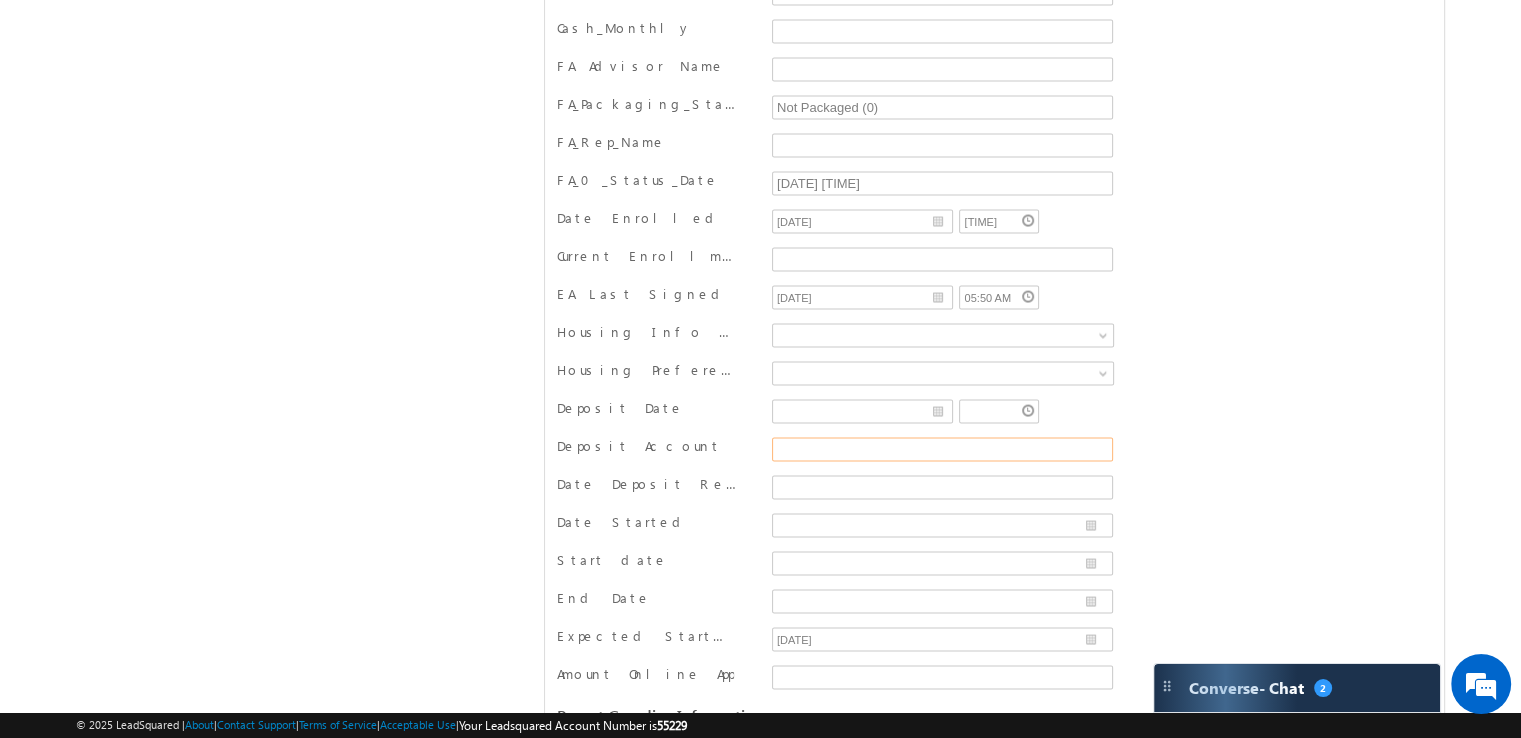 type 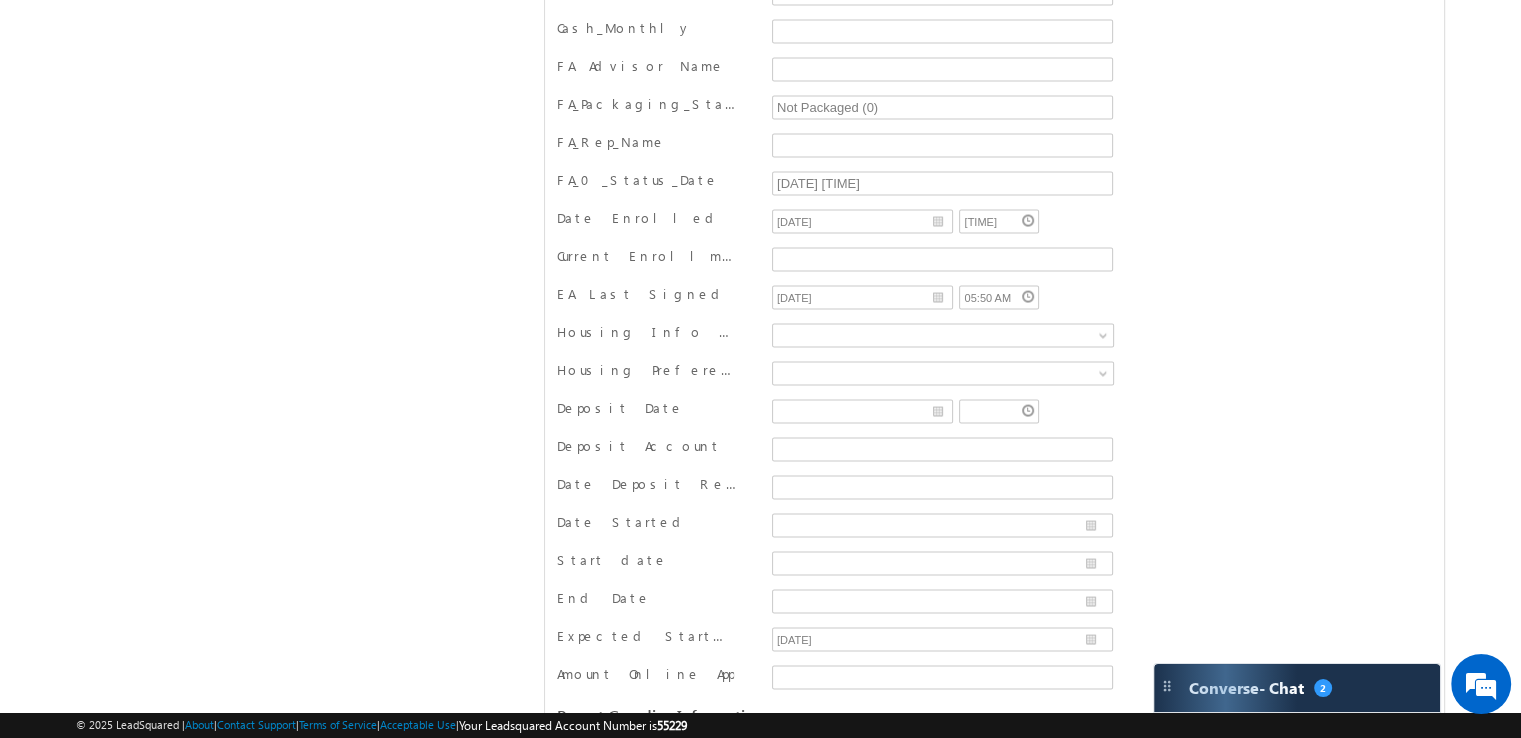 click on "Mark1 opted out from email communication.
Mark1 [LAST]
Future Start" at bounding box center [760, 810] 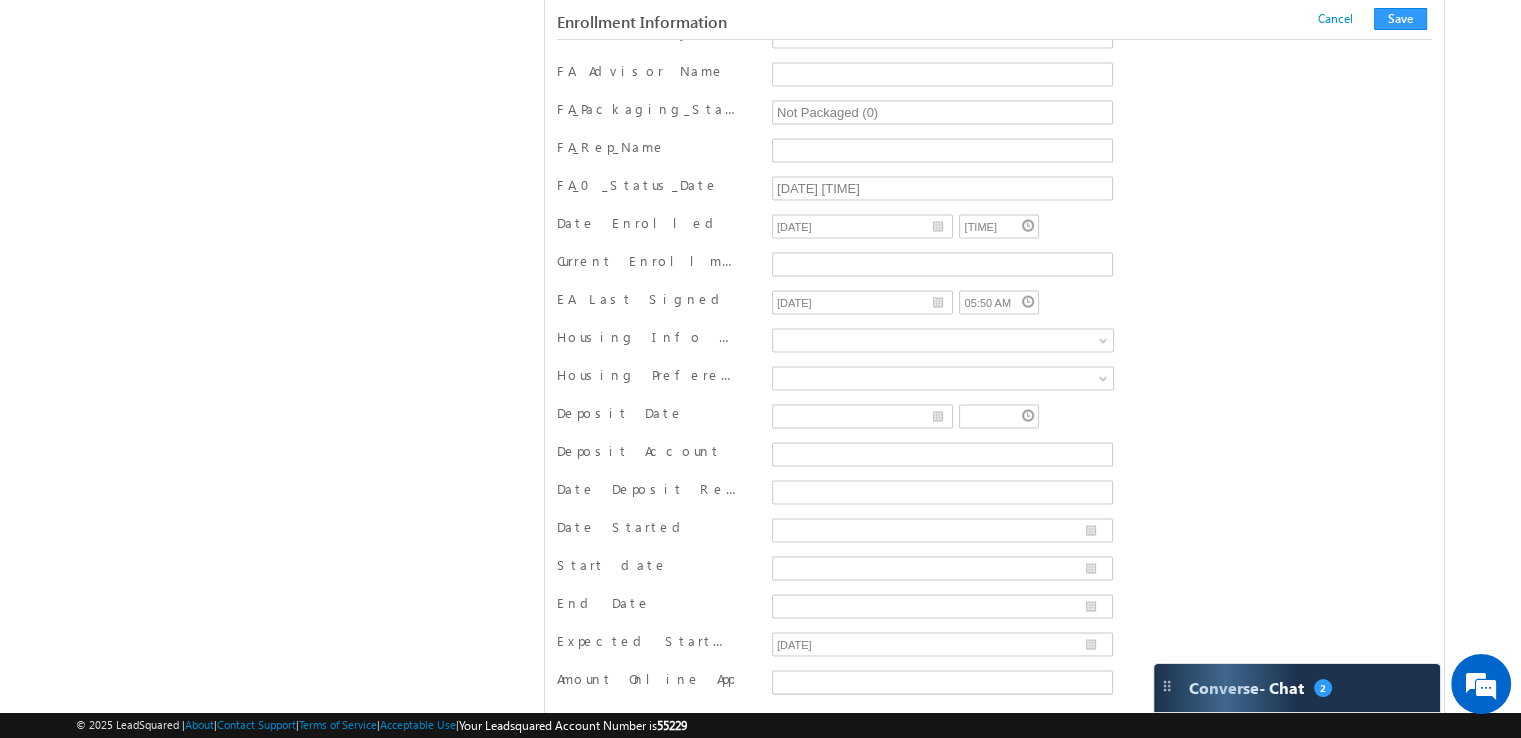 scroll, scrollTop: 3057, scrollLeft: 0, axis: vertical 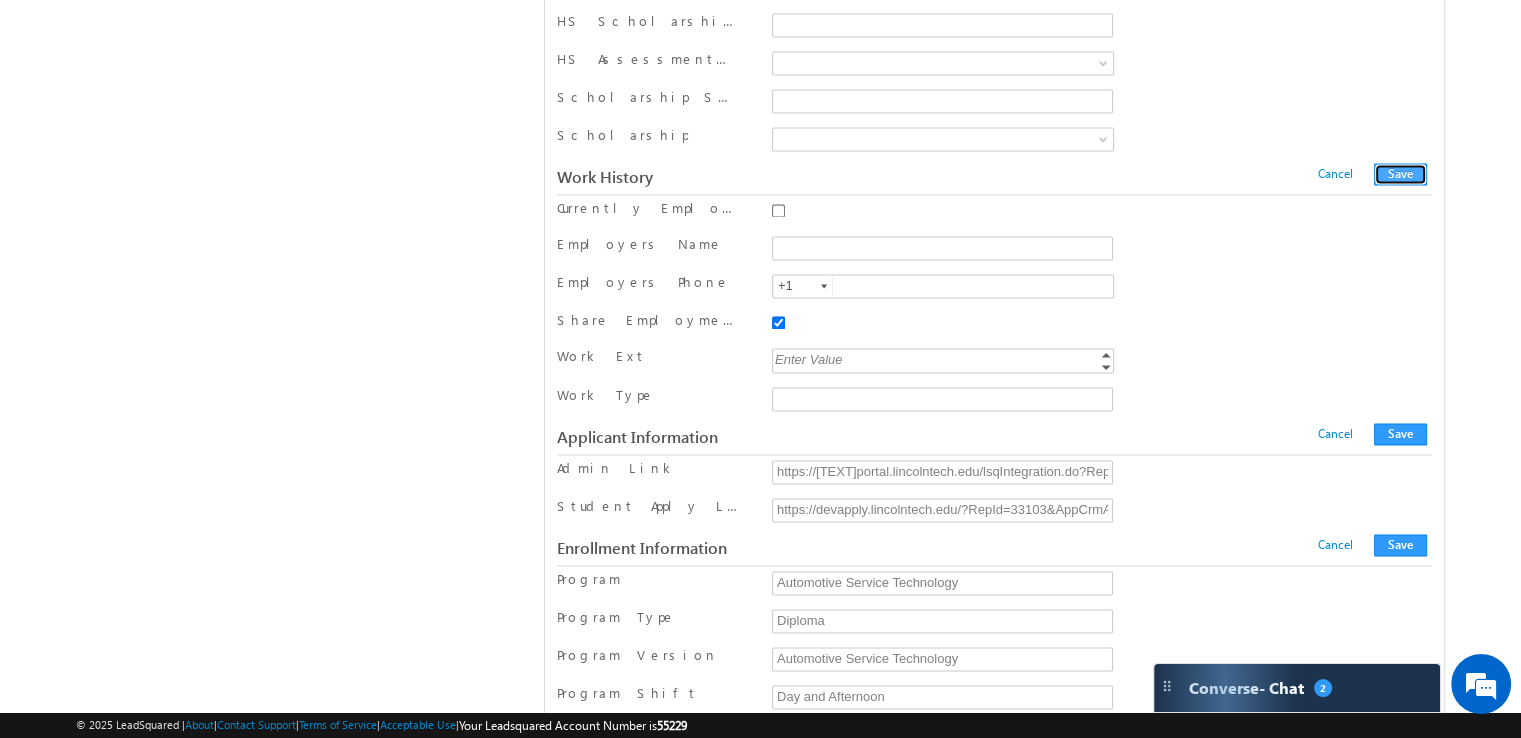 click on "Save" at bounding box center (1400, 174) 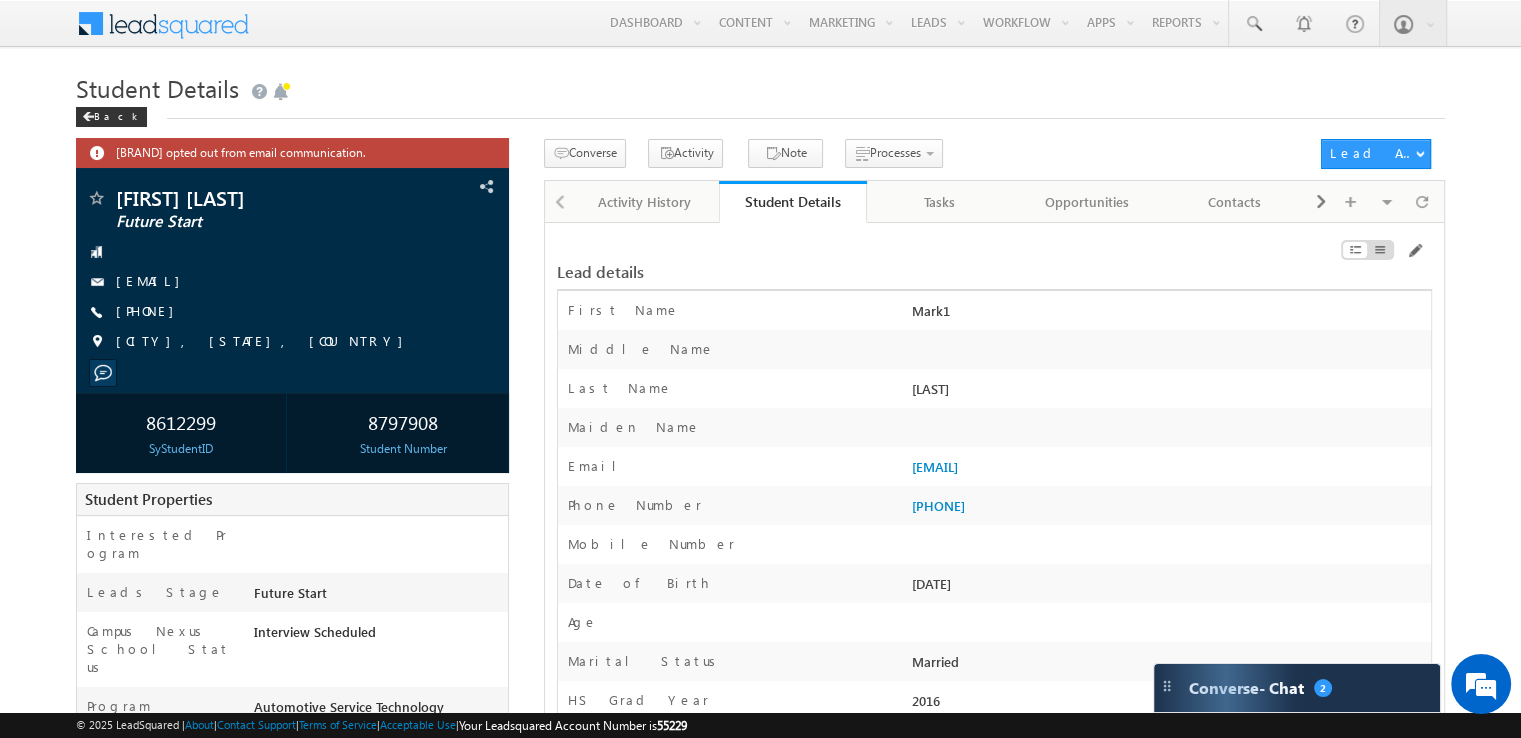 scroll, scrollTop: 4365, scrollLeft: 0, axis: vertical 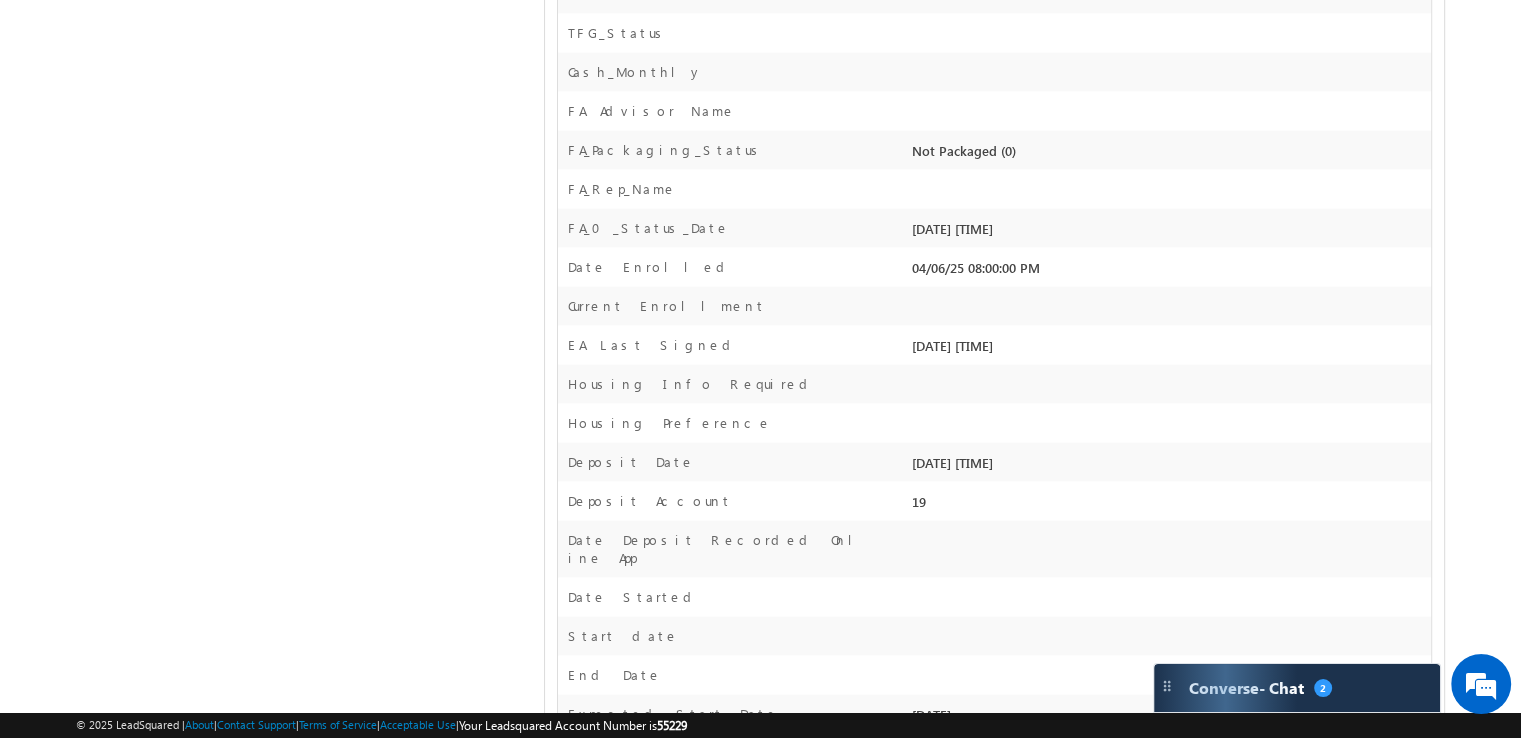 drag, startPoint x: 1036, startPoint y: 377, endPoint x: 920, endPoint y: 377, distance: 116 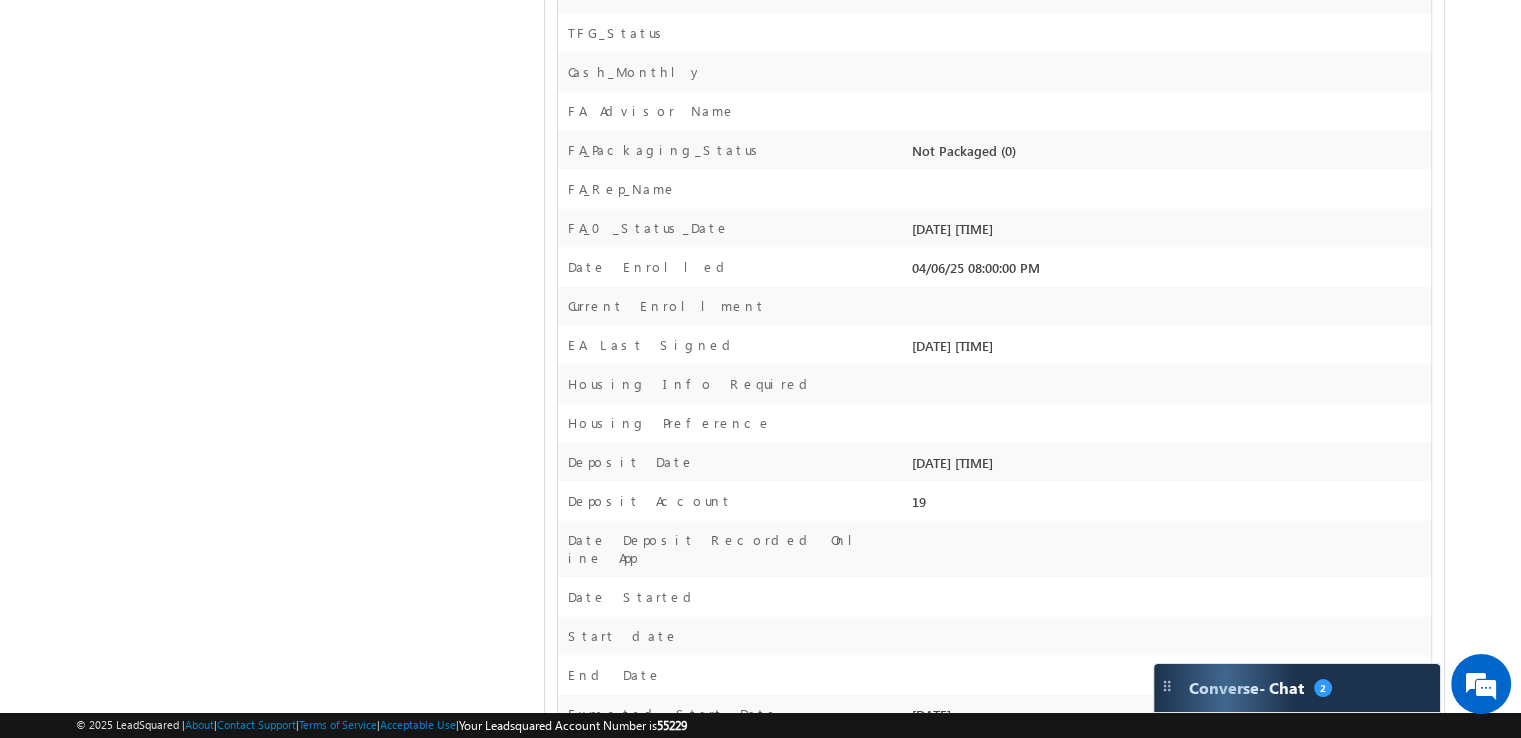 click on "[DATE] [TIME]" at bounding box center [1169, 467] 